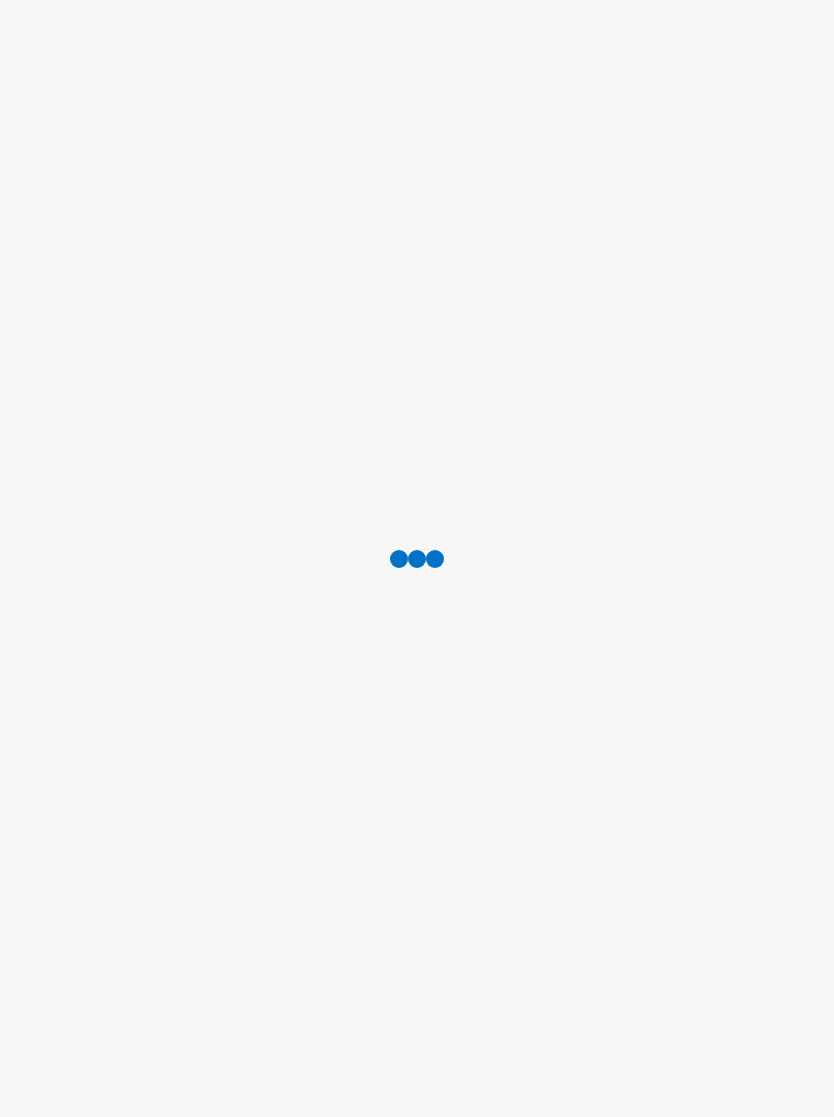 scroll, scrollTop: 0, scrollLeft: 0, axis: both 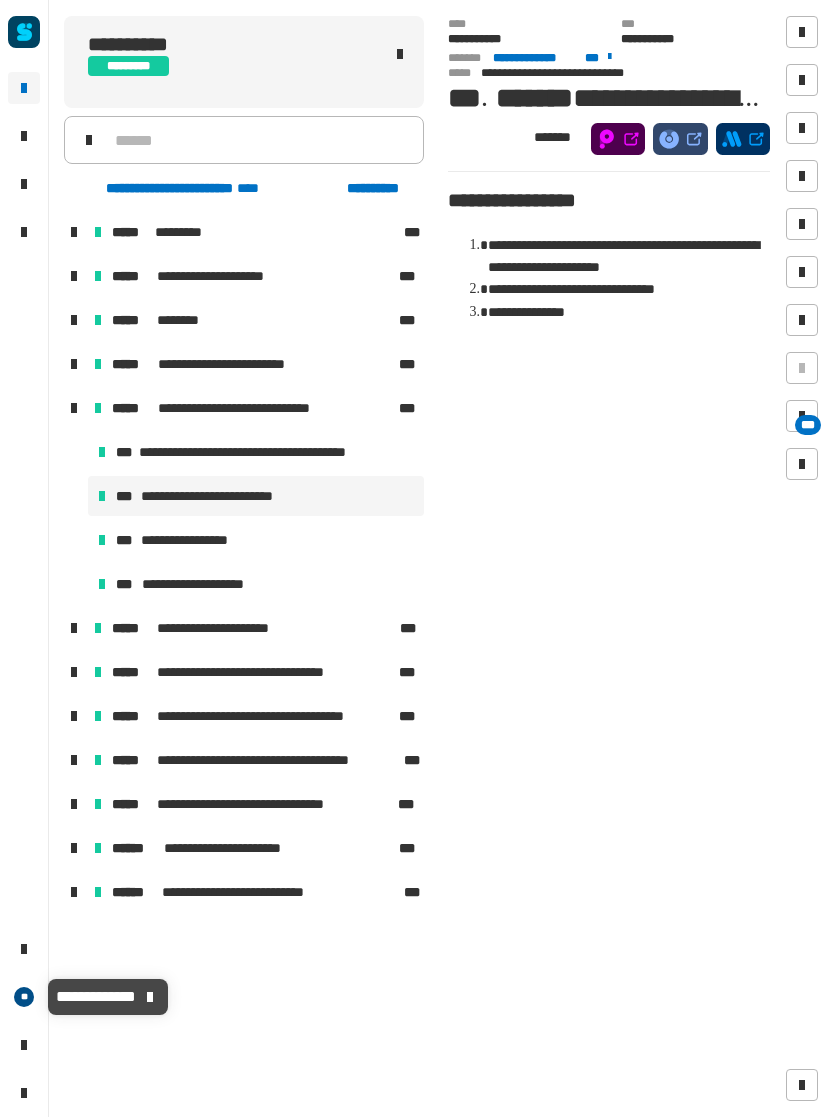 click on "**" 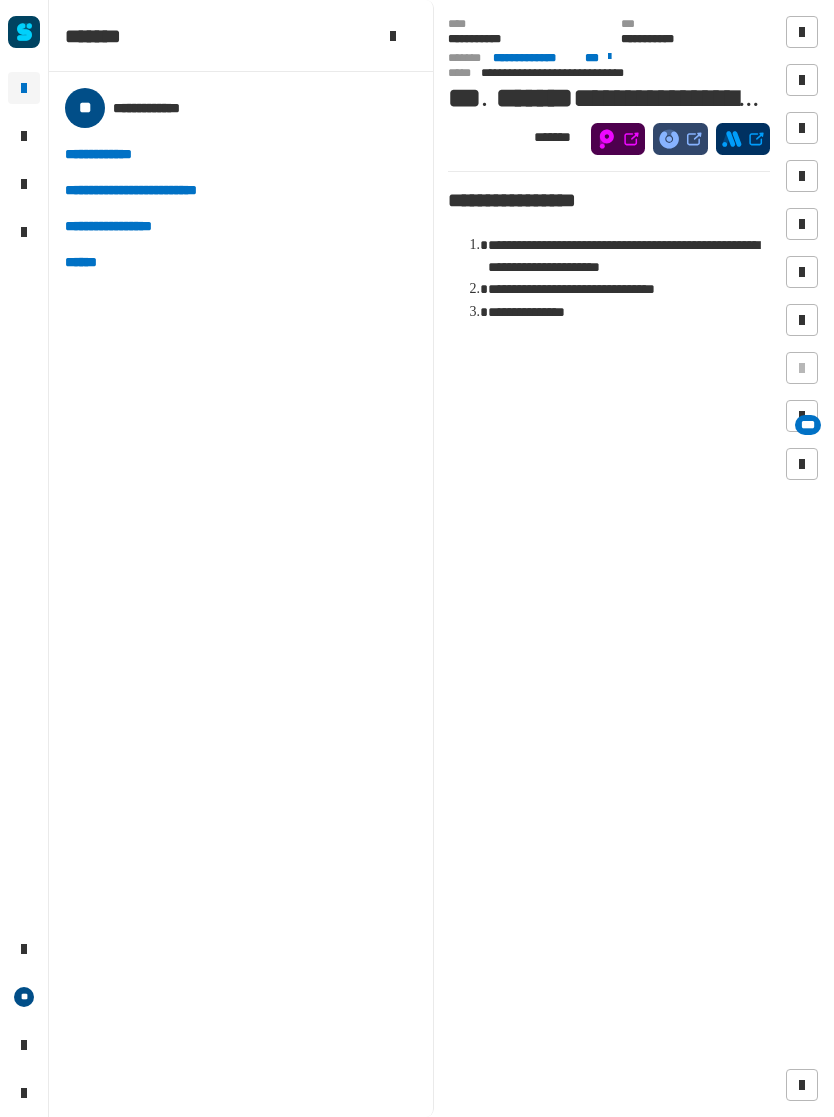 click on "******" at bounding box center [88, 262] 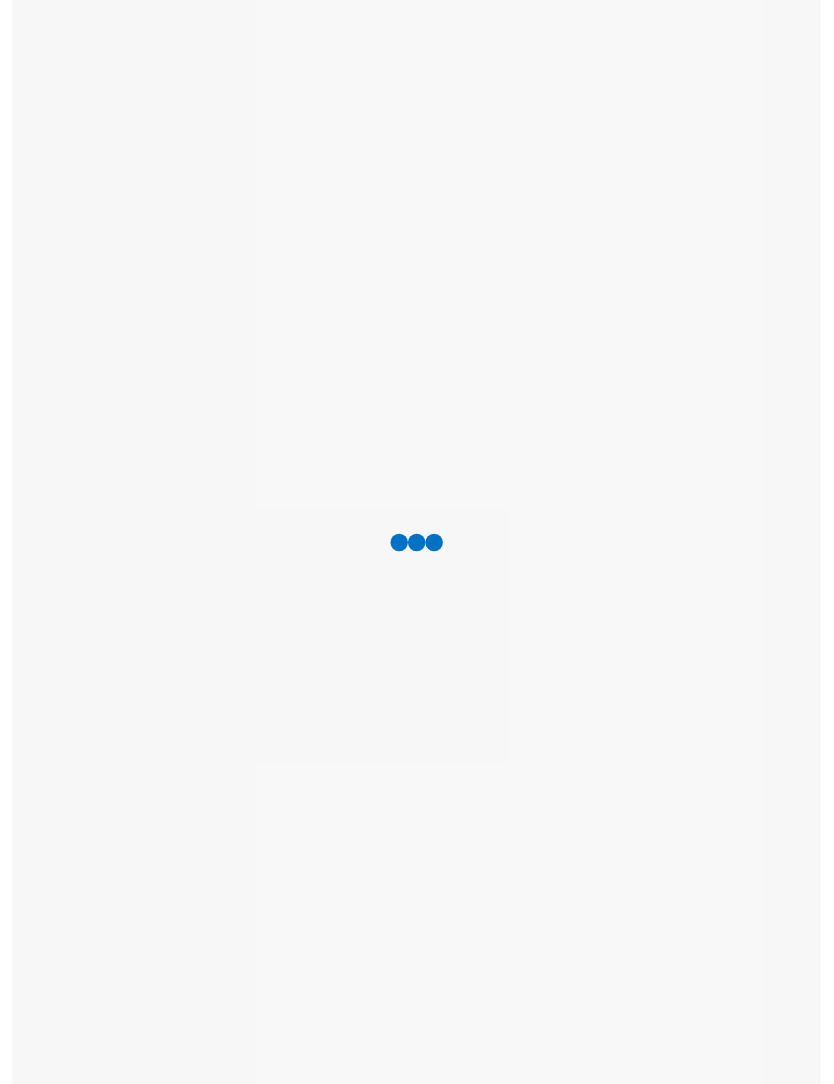 scroll, scrollTop: 0, scrollLeft: 0, axis: both 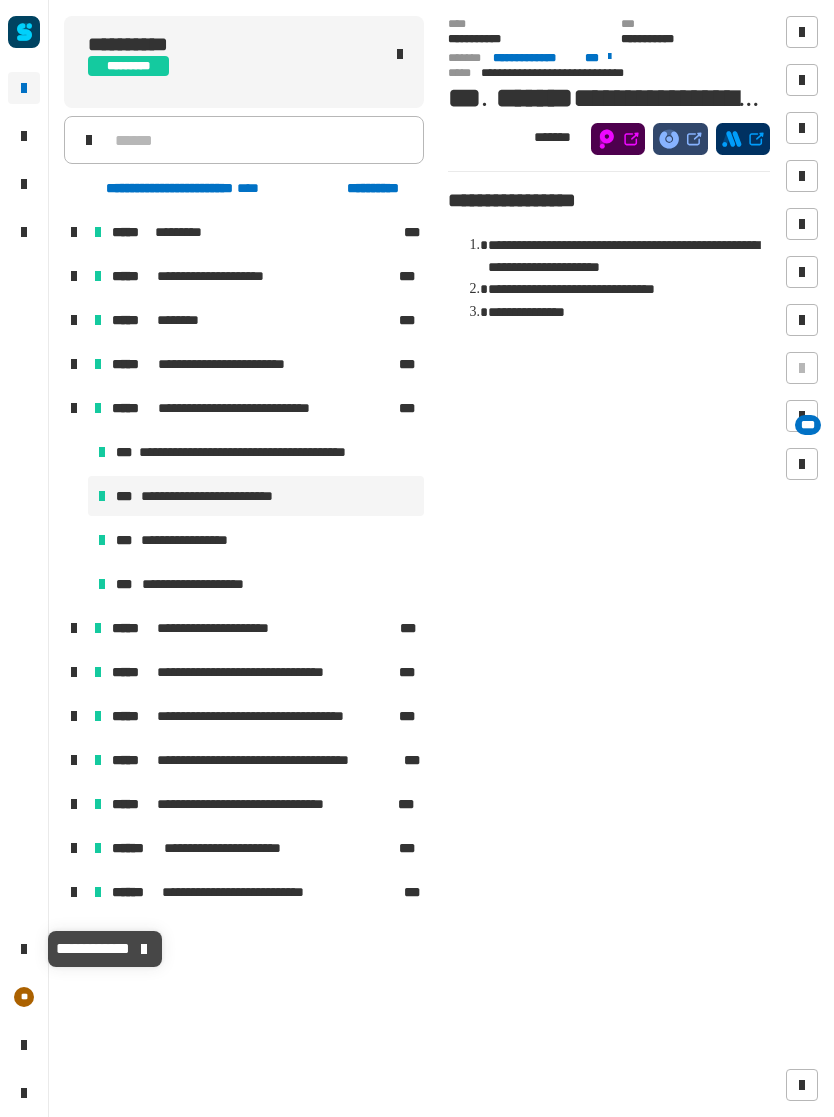 click 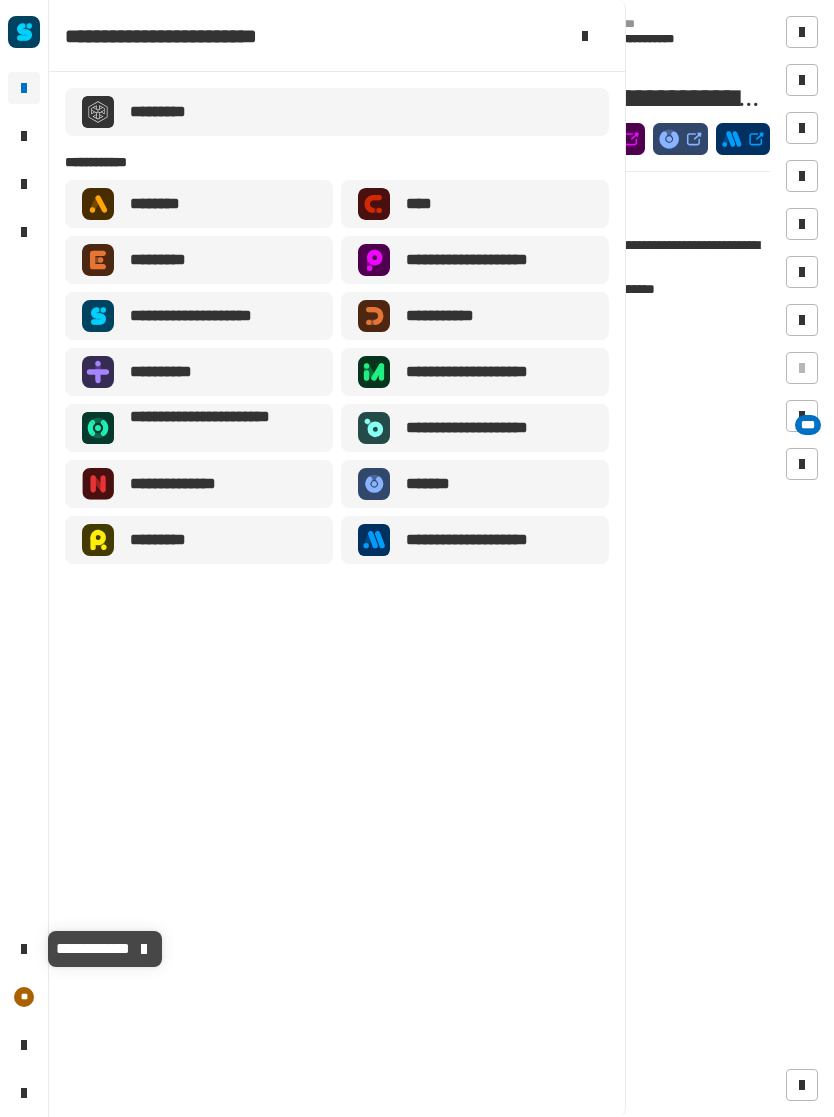 click on "**********" at bounding box center [491, 540] 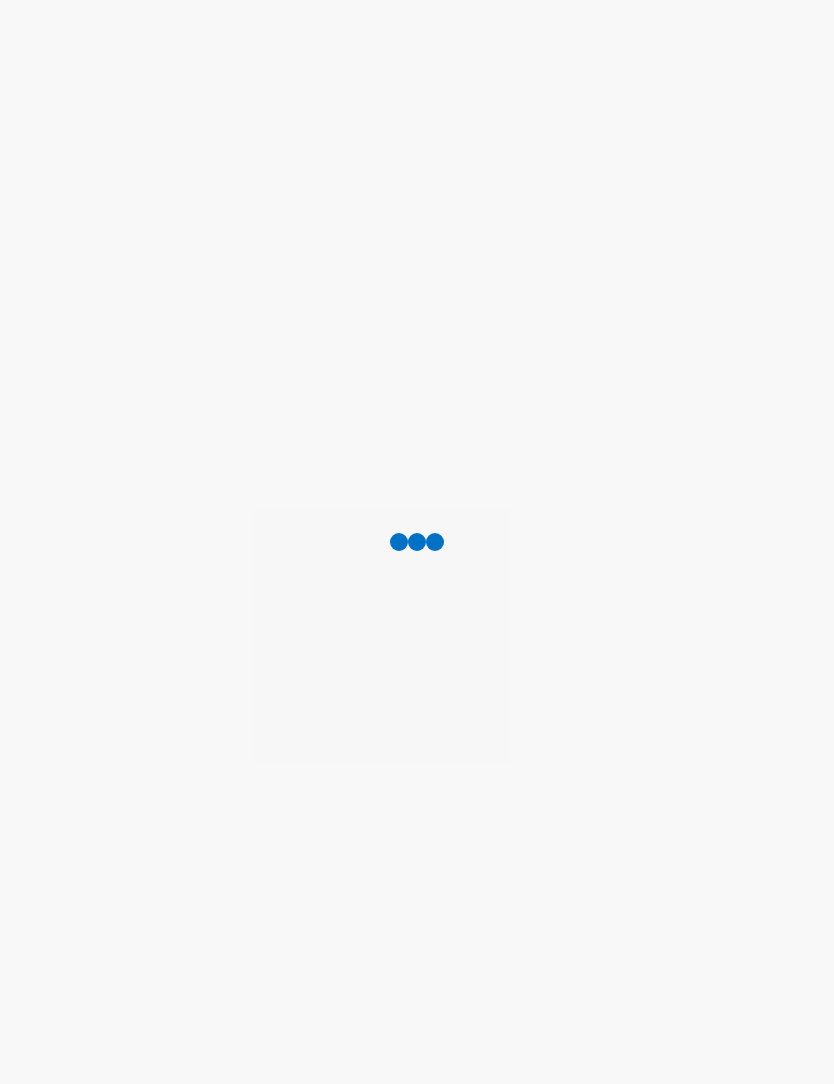 scroll, scrollTop: 0, scrollLeft: 0, axis: both 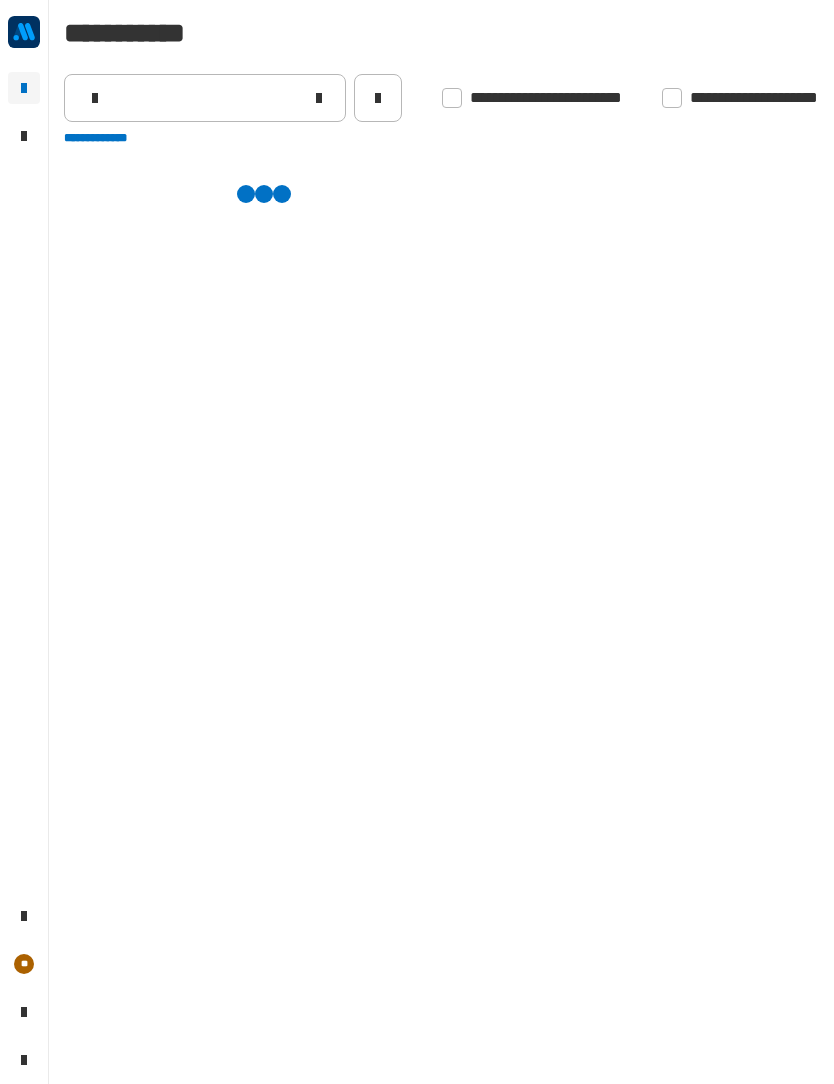 type on "****" 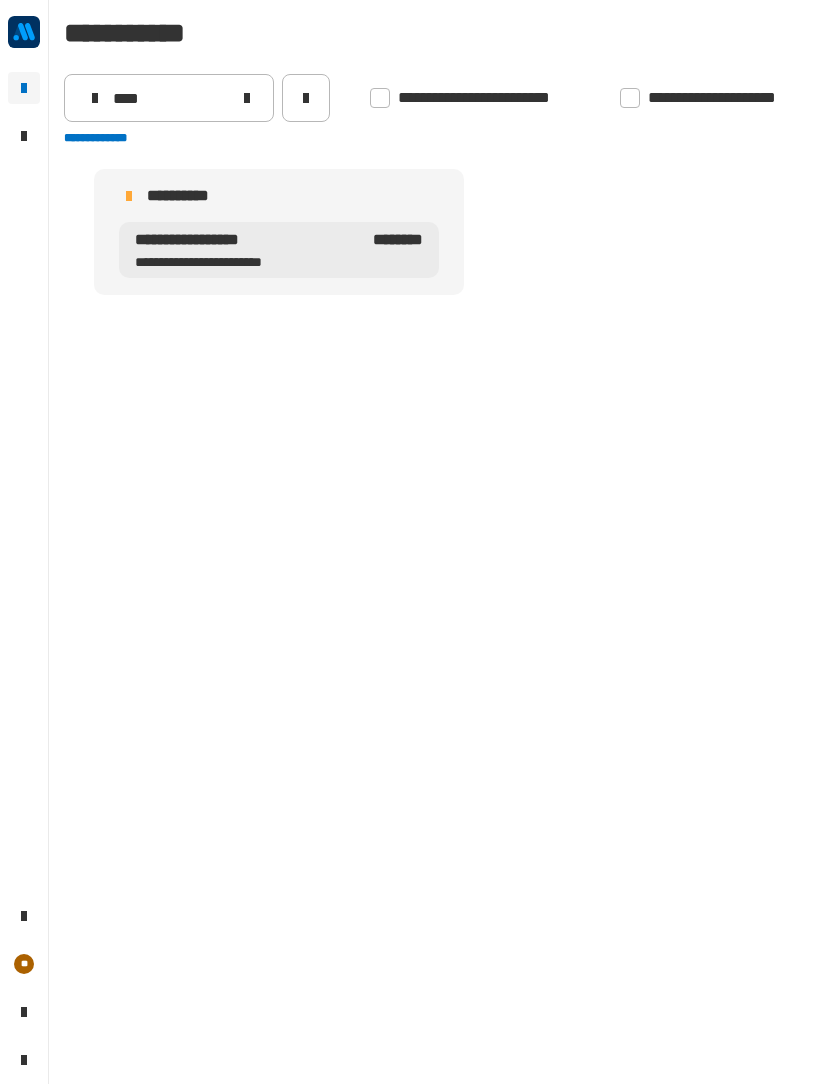 click 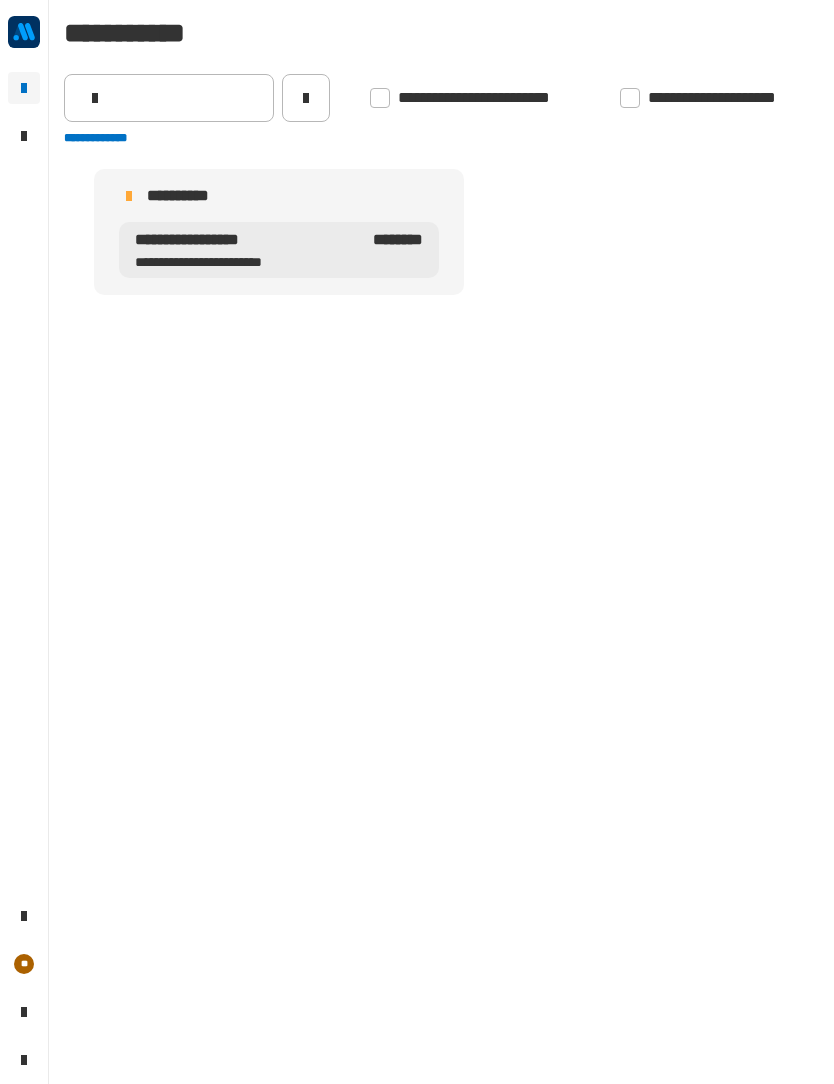 type 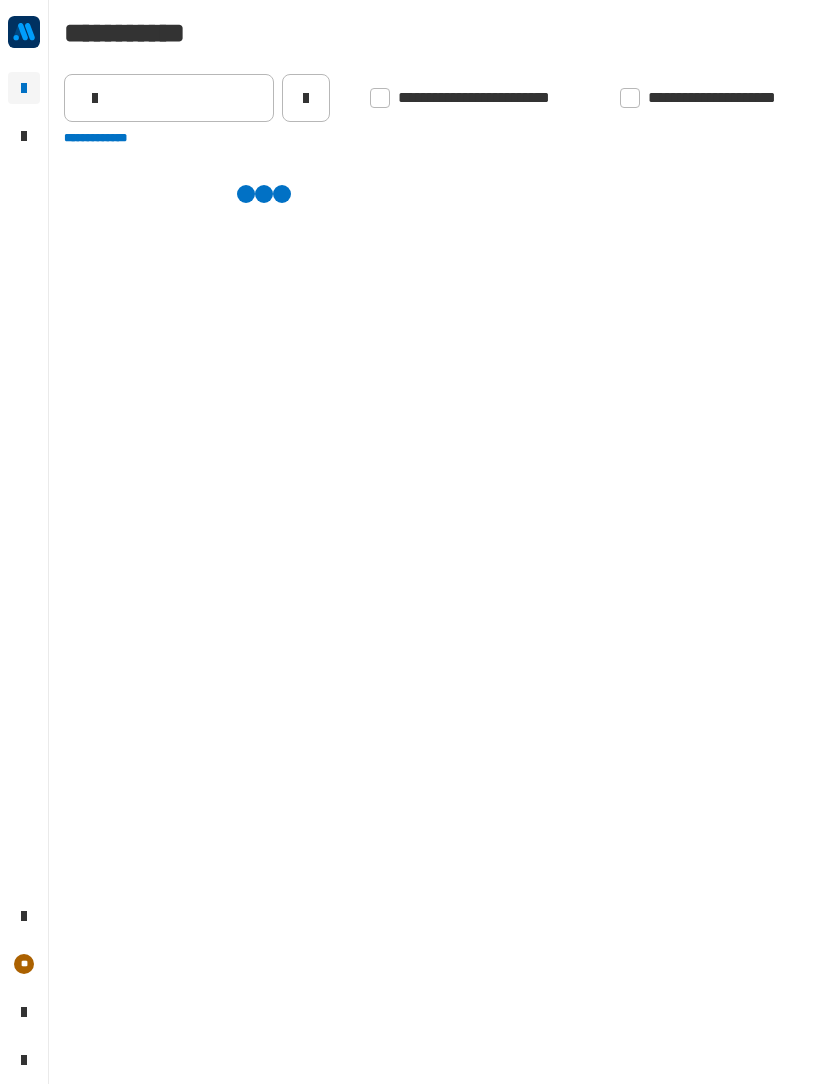 click 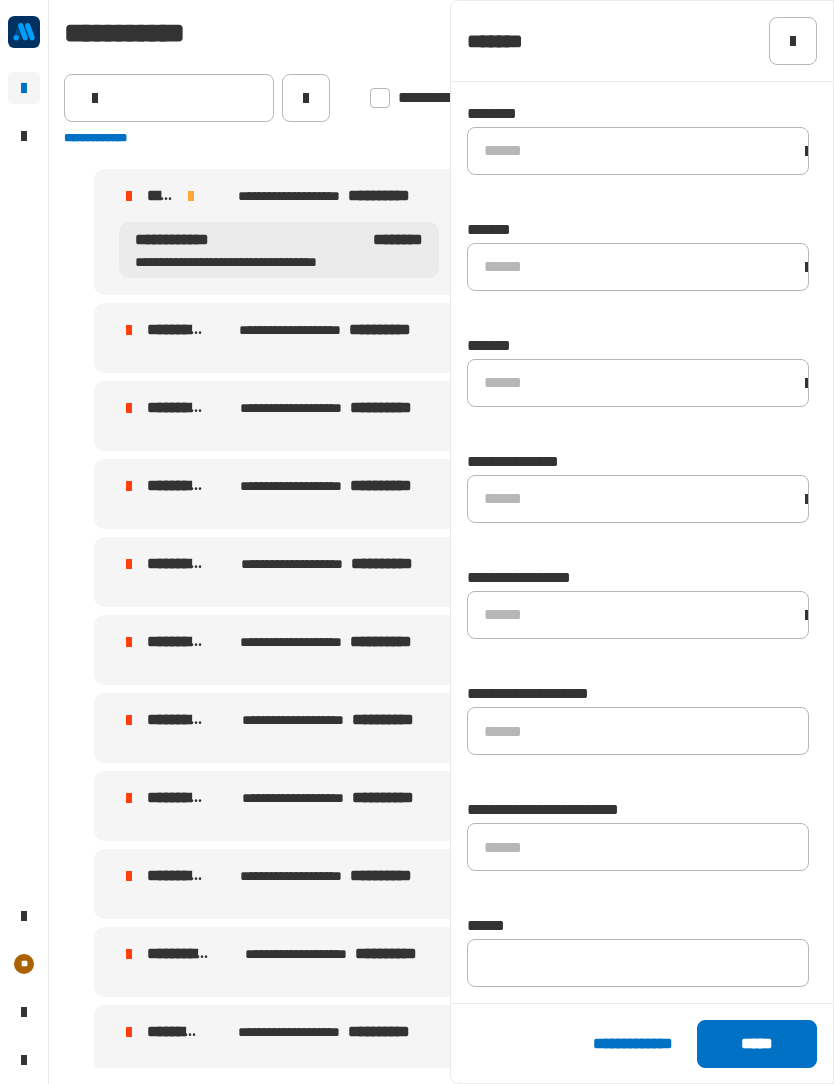 scroll, scrollTop: 1039, scrollLeft: 0, axis: vertical 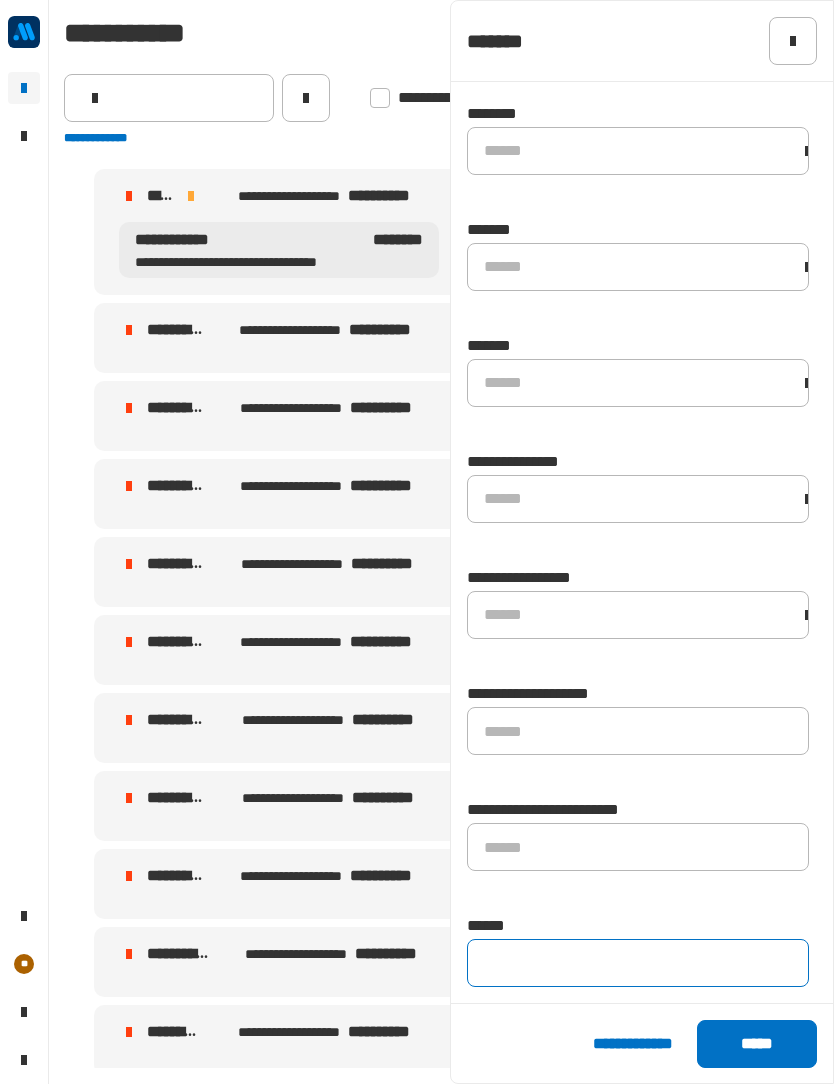 click 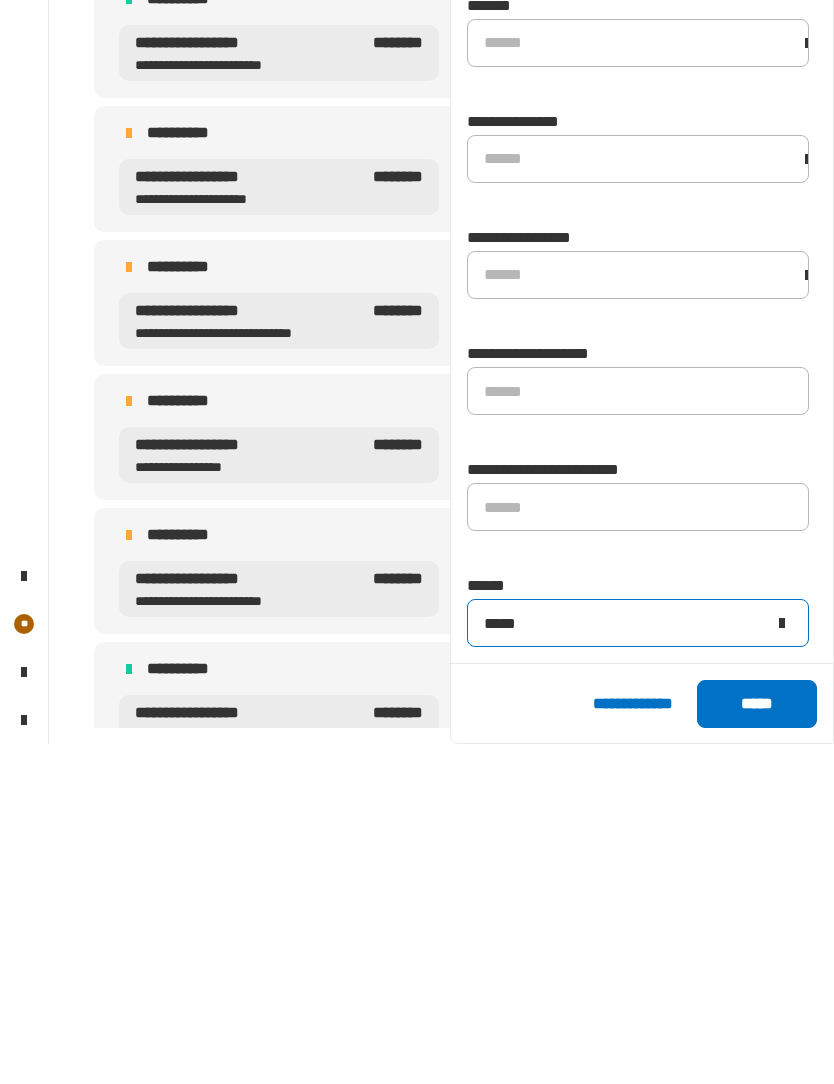 type on "*****" 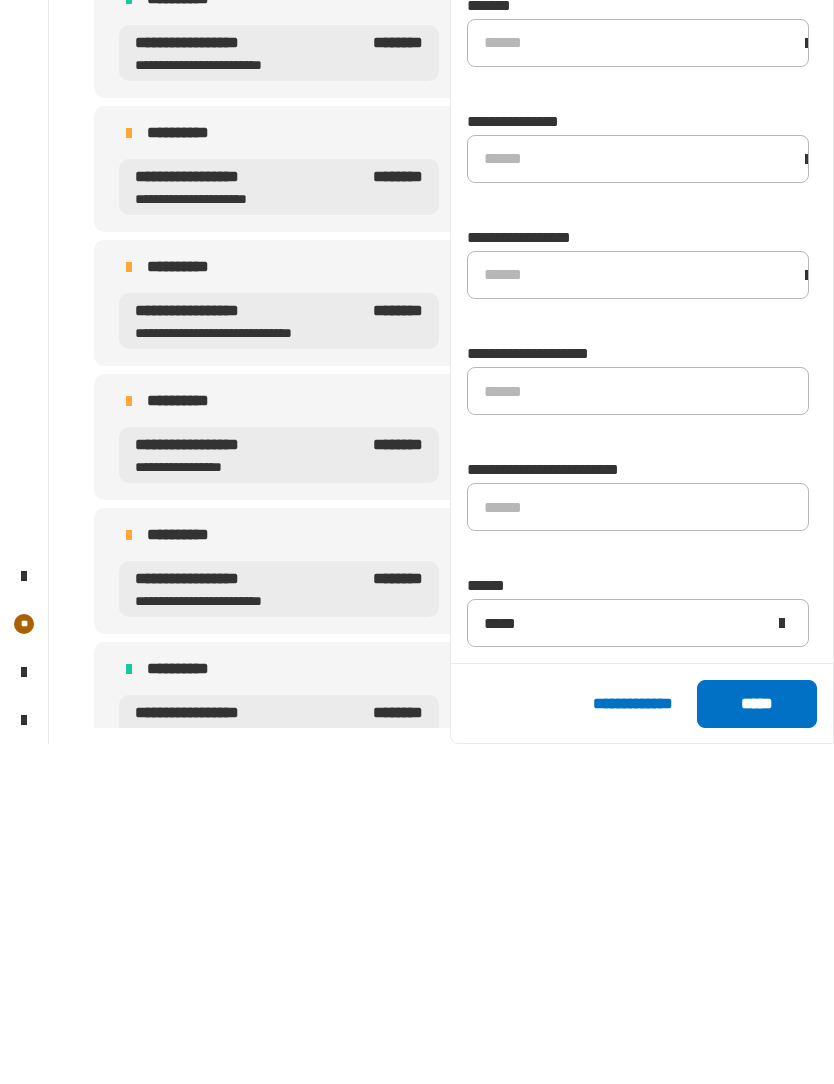 click on "*****" 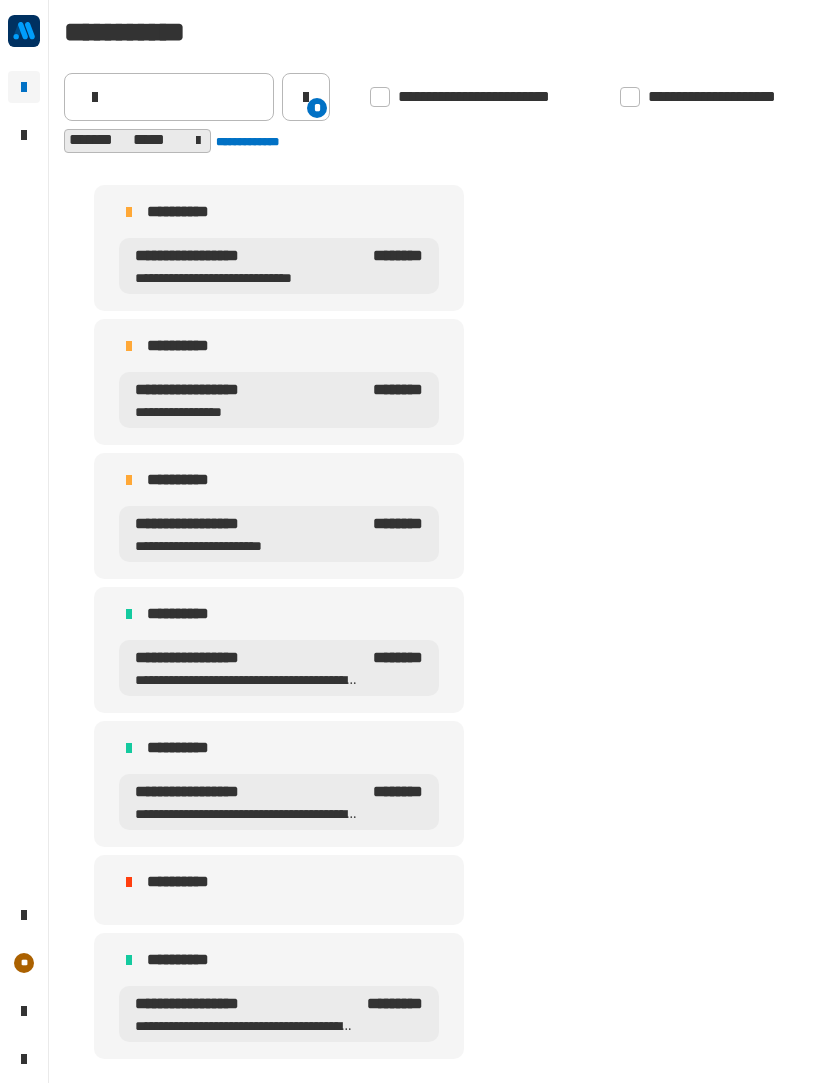 scroll, scrollTop: 394, scrollLeft: 0, axis: vertical 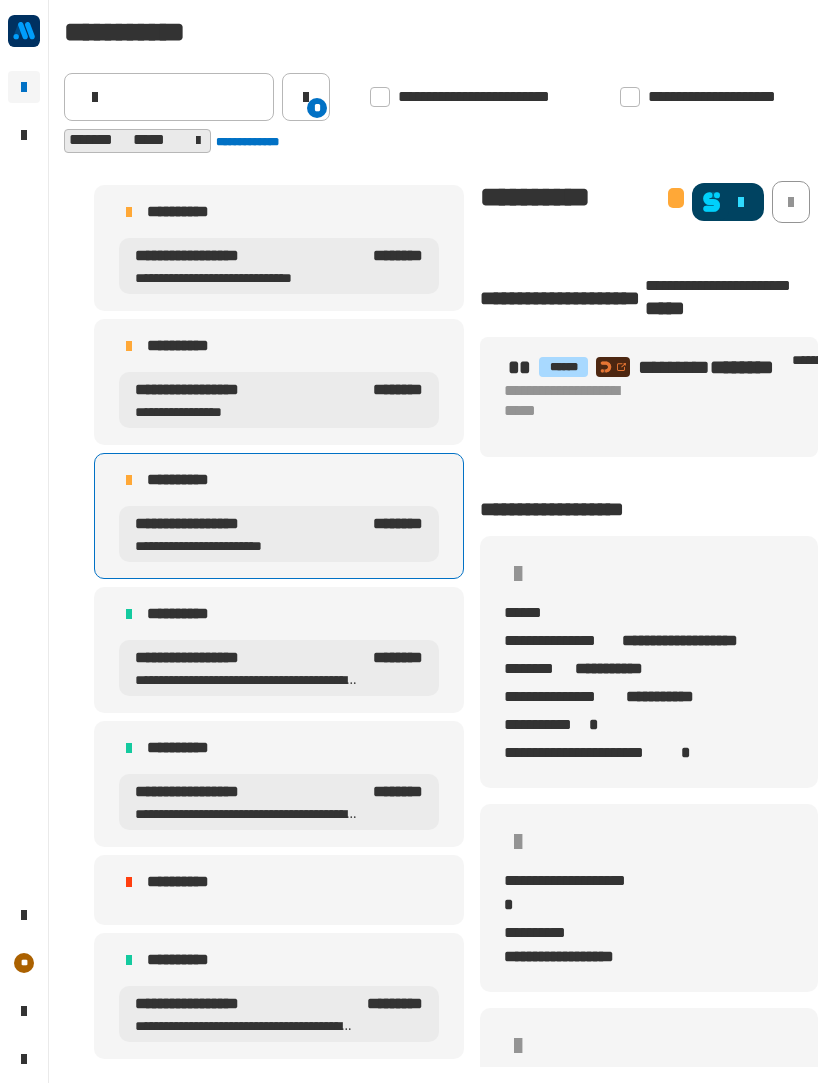 click 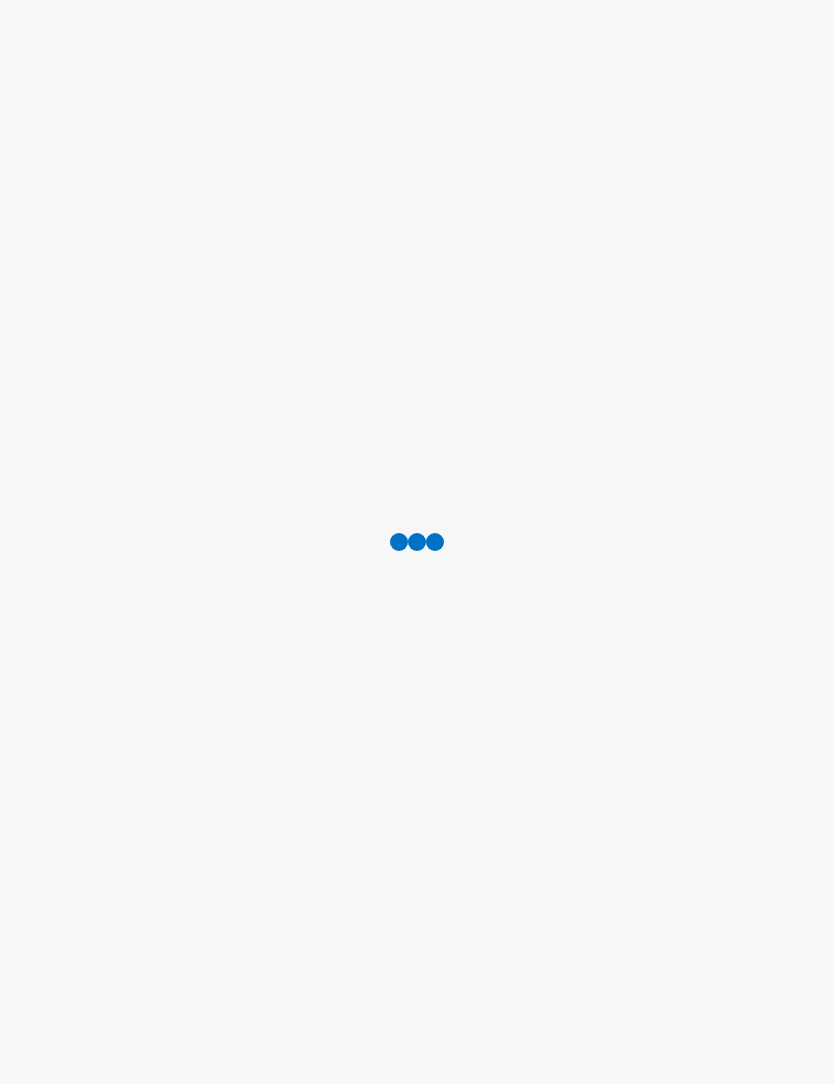 scroll, scrollTop: 0, scrollLeft: 0, axis: both 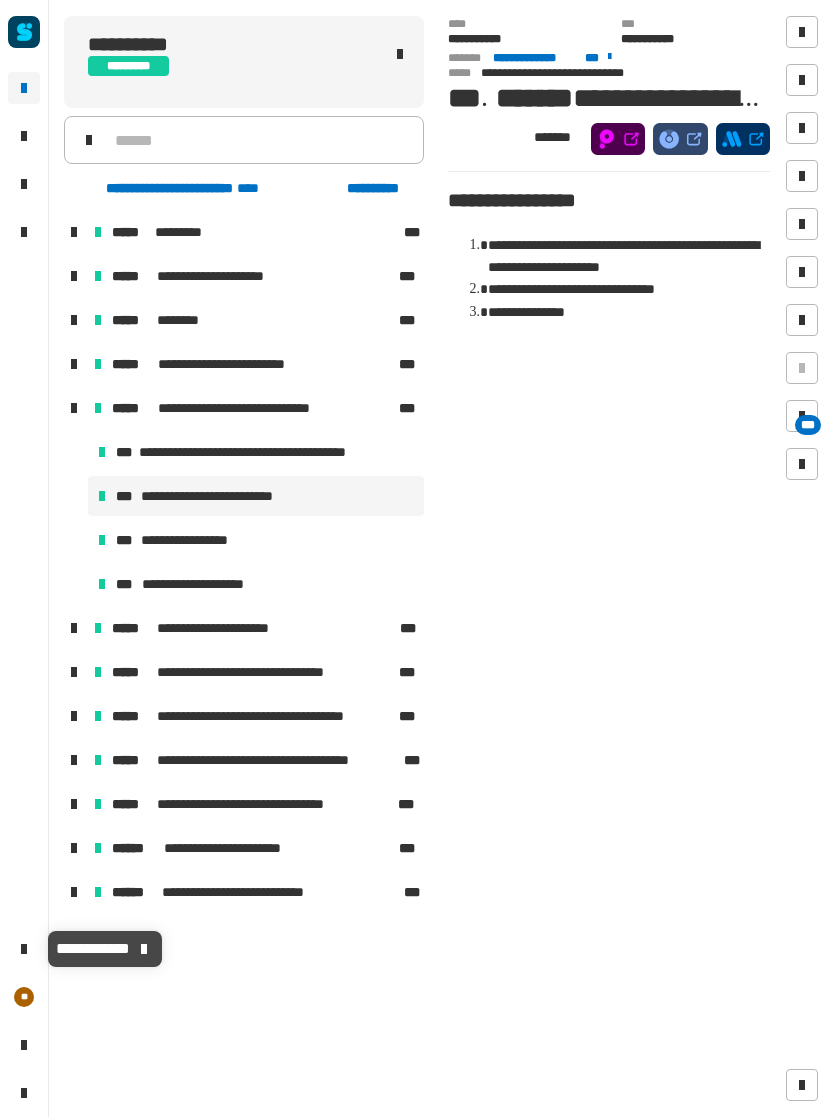 click 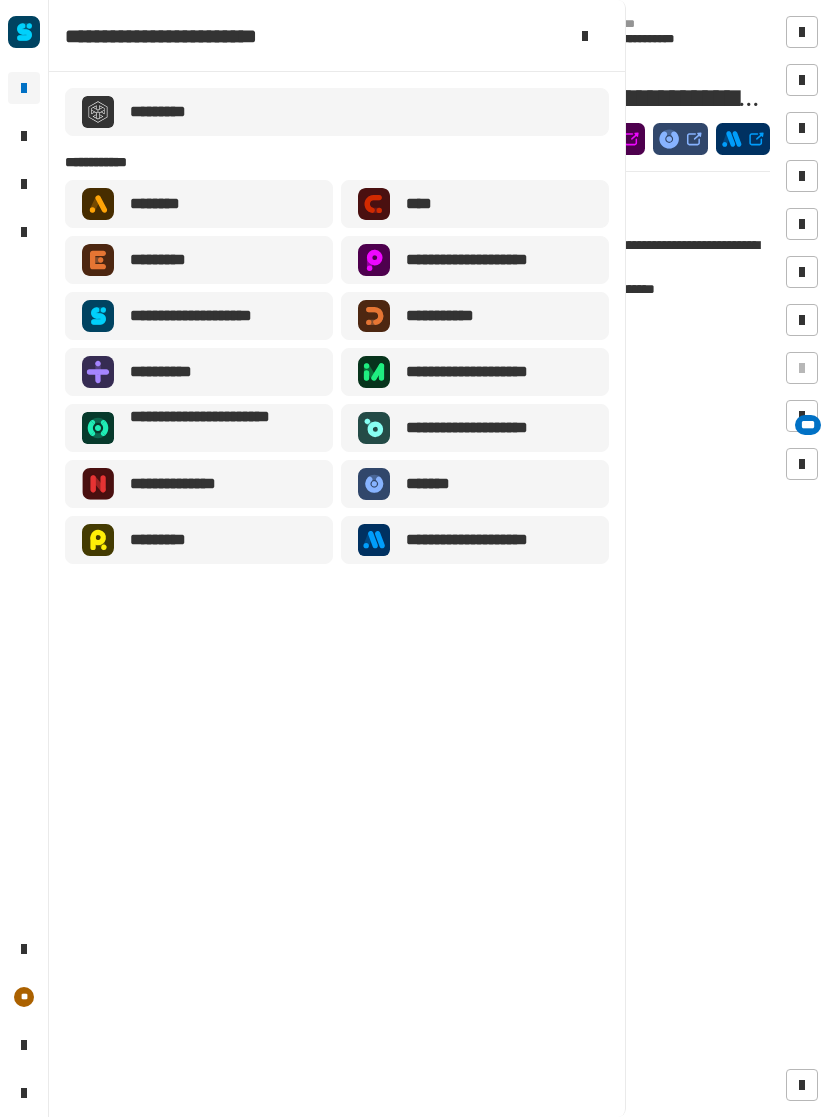 click on "**********" at bounding box center (475, 540) 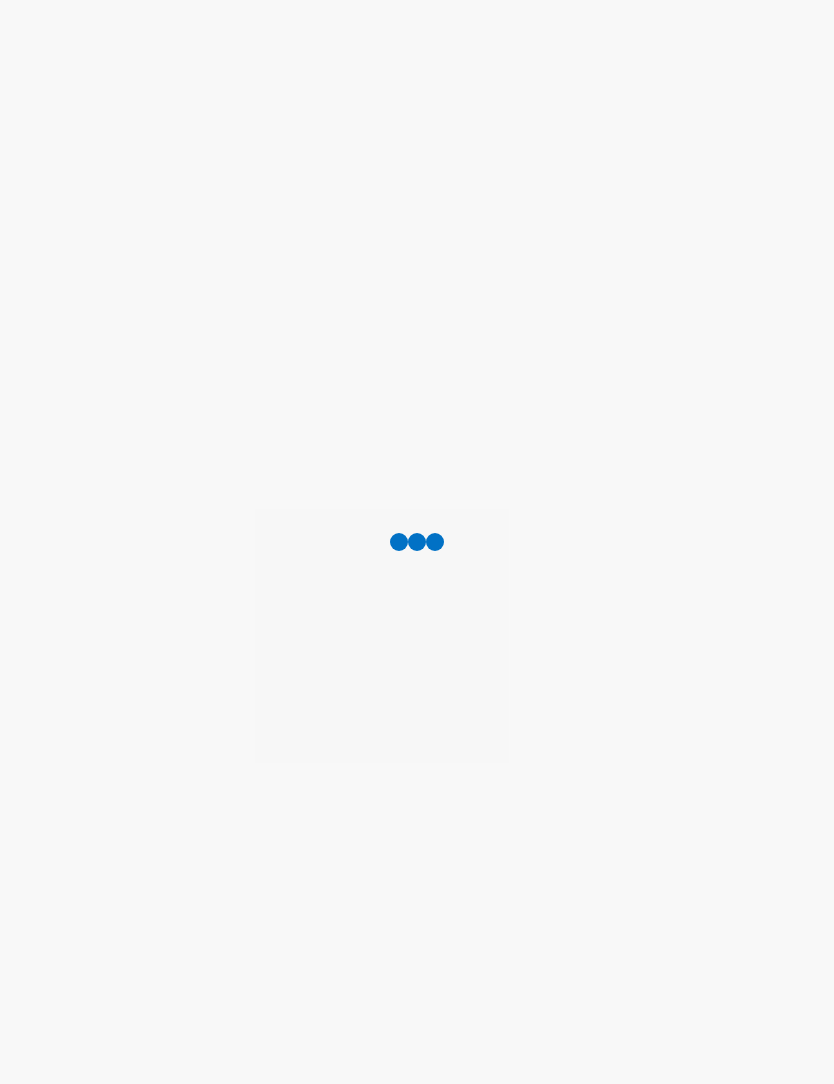 scroll, scrollTop: 0, scrollLeft: 0, axis: both 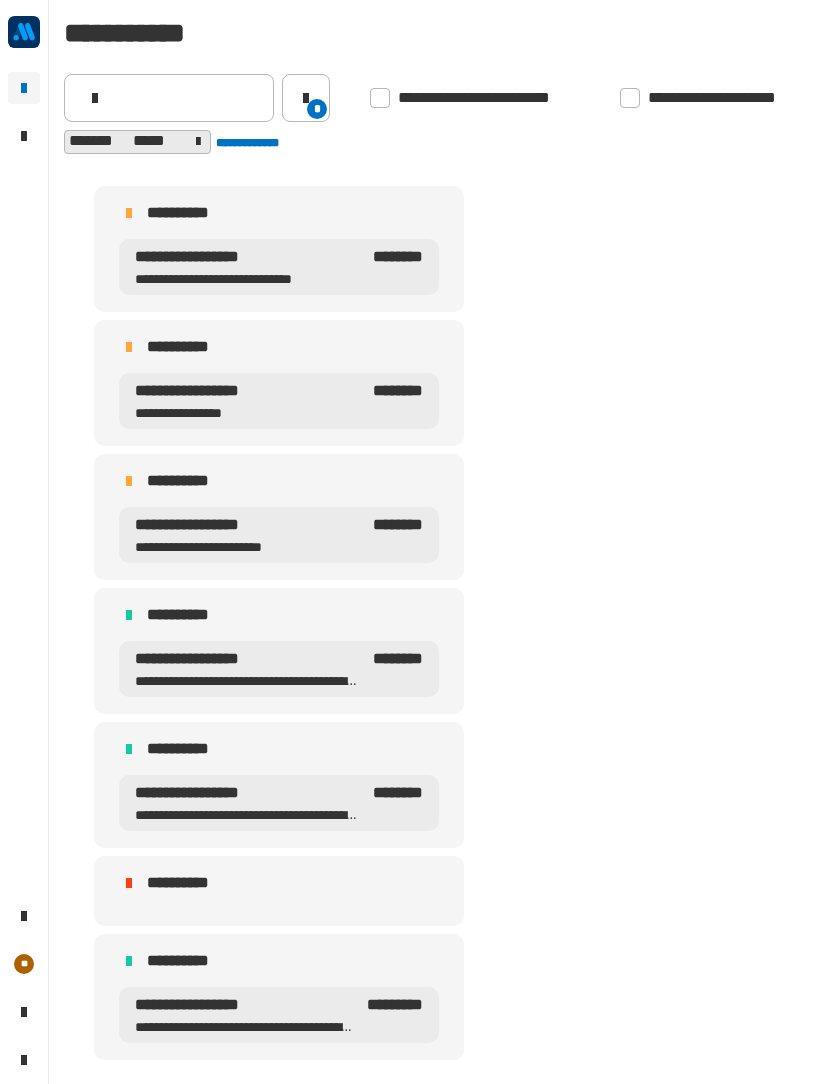 click on "**********" at bounding box center (248, 525) 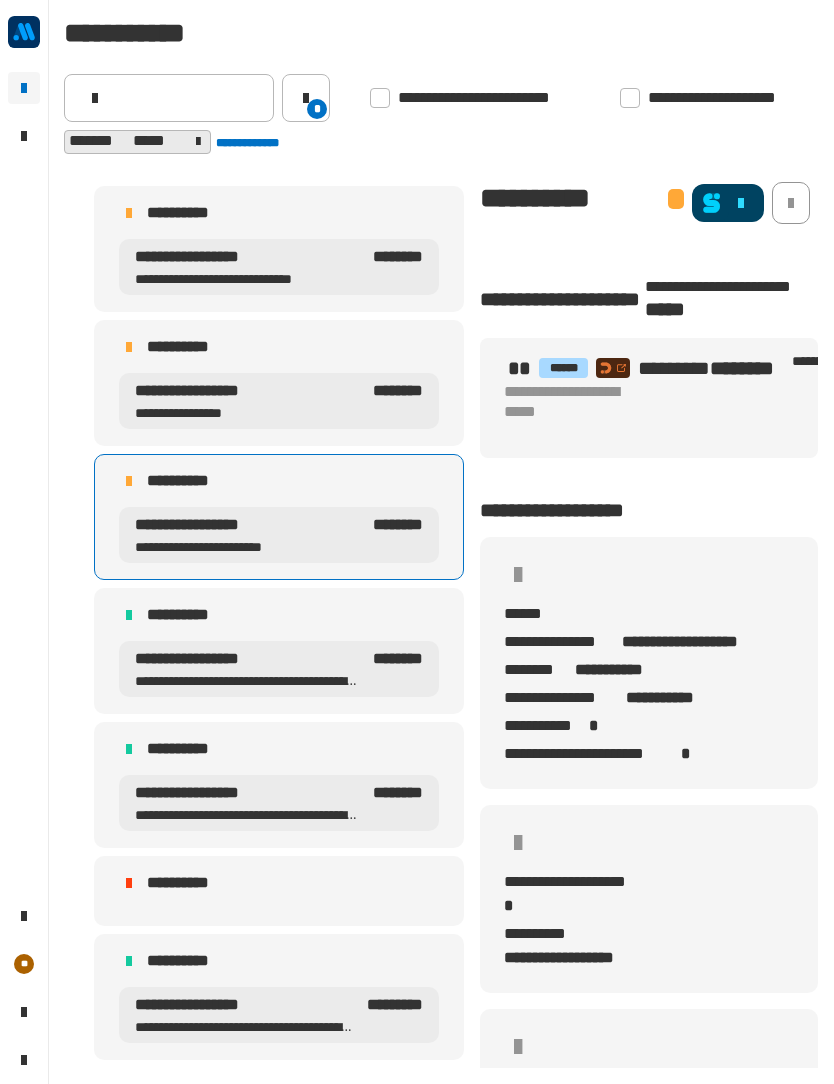 click 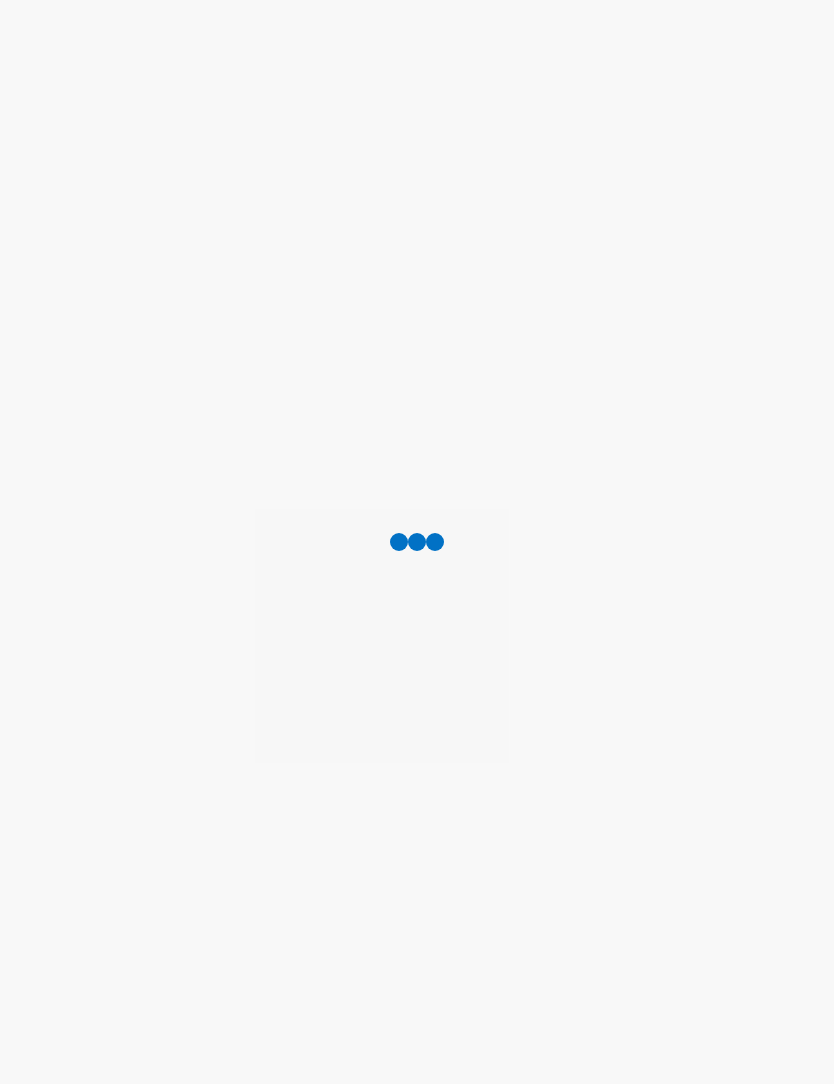 scroll, scrollTop: 0, scrollLeft: 0, axis: both 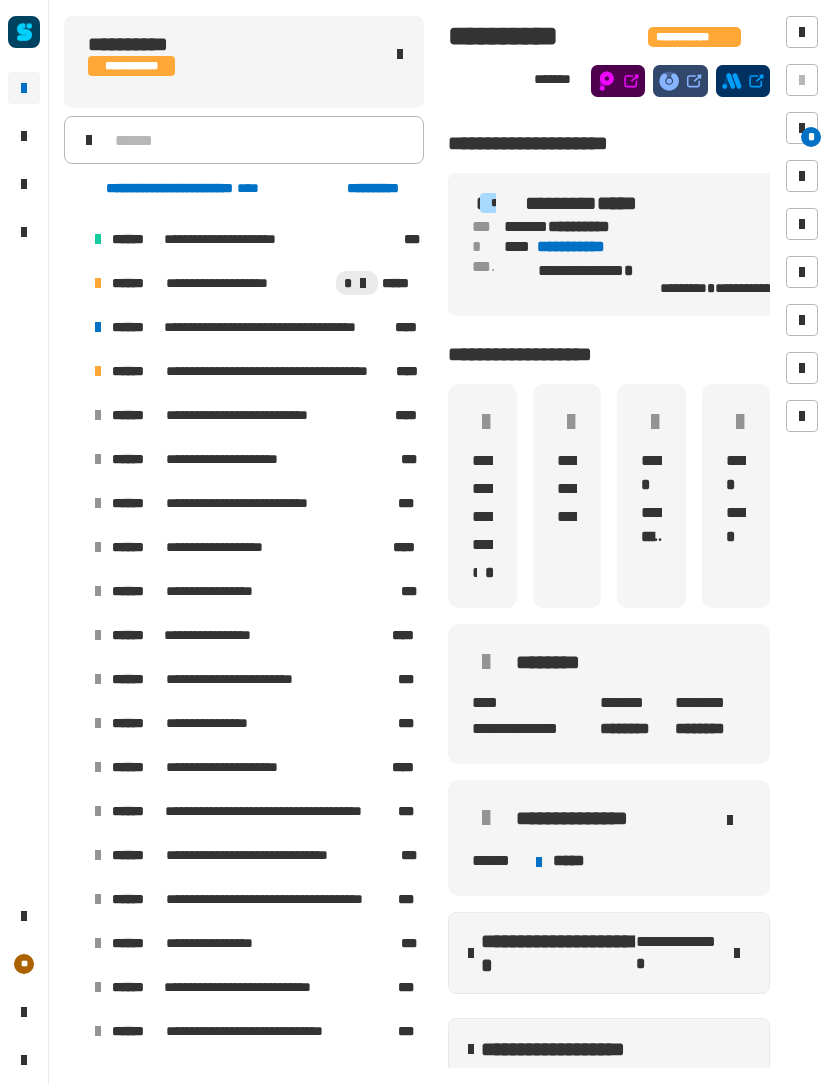click at bounding box center [98, 283] 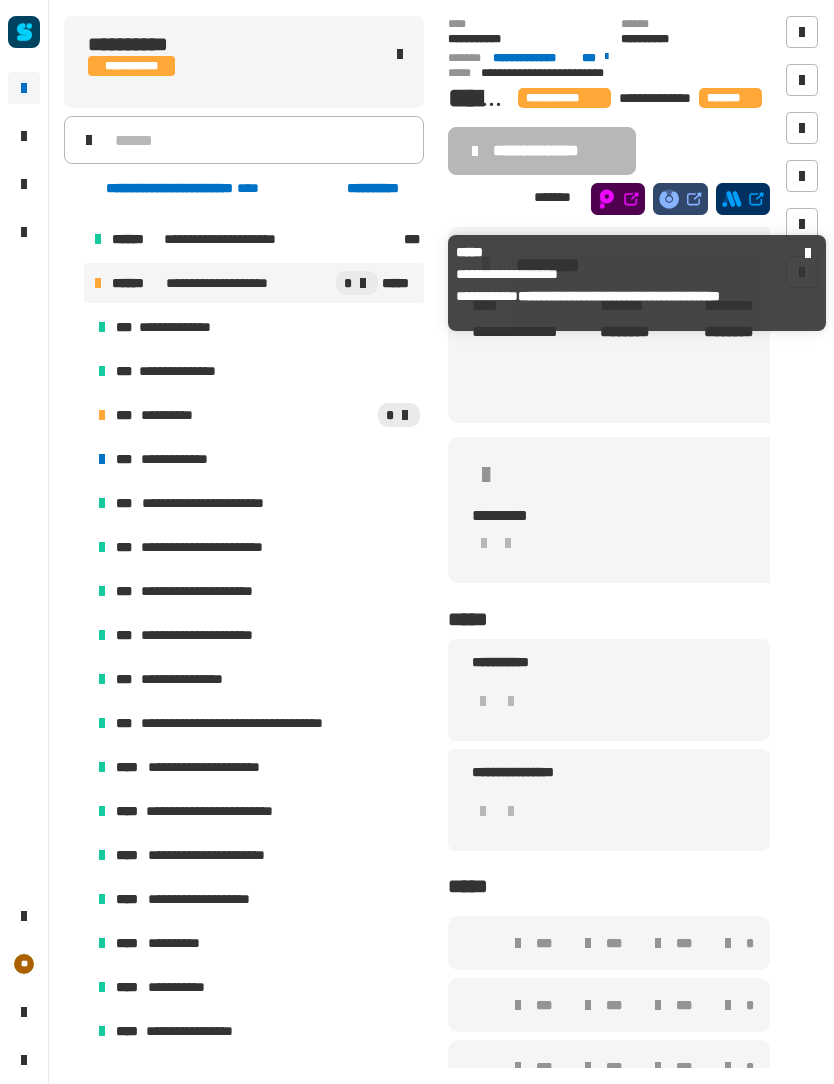 click on "*" at bounding box center (312, 415) 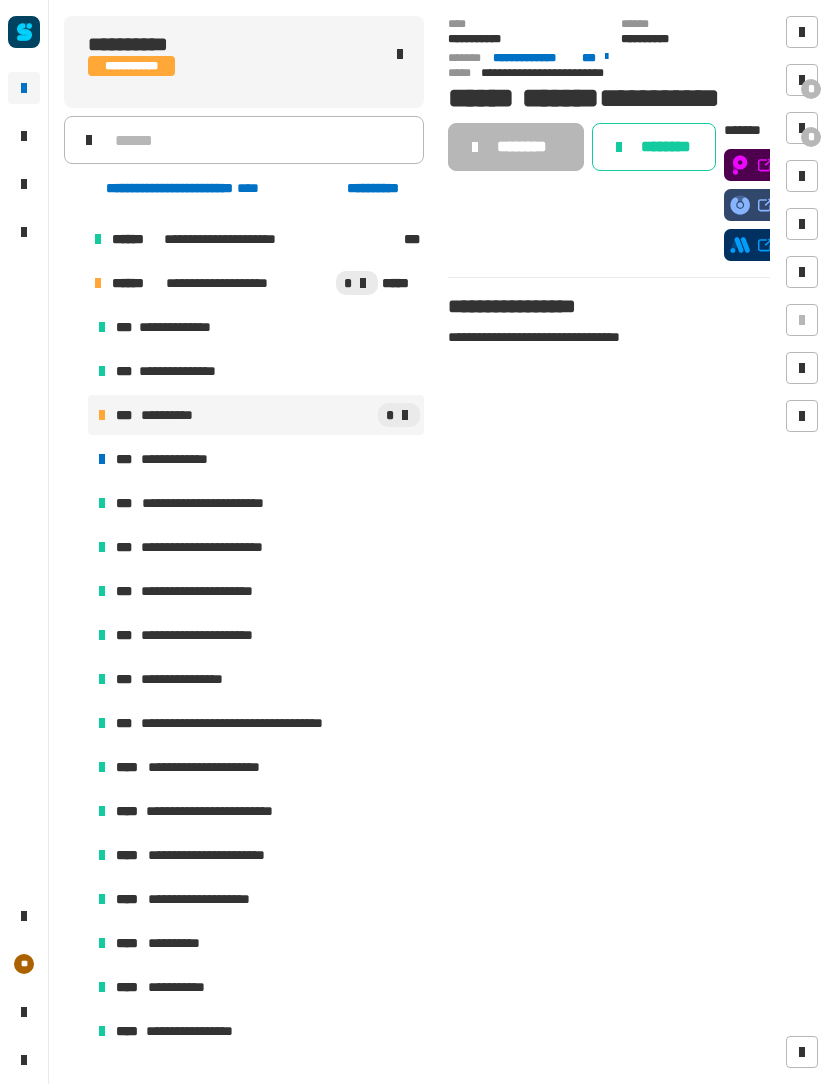 click on "********" 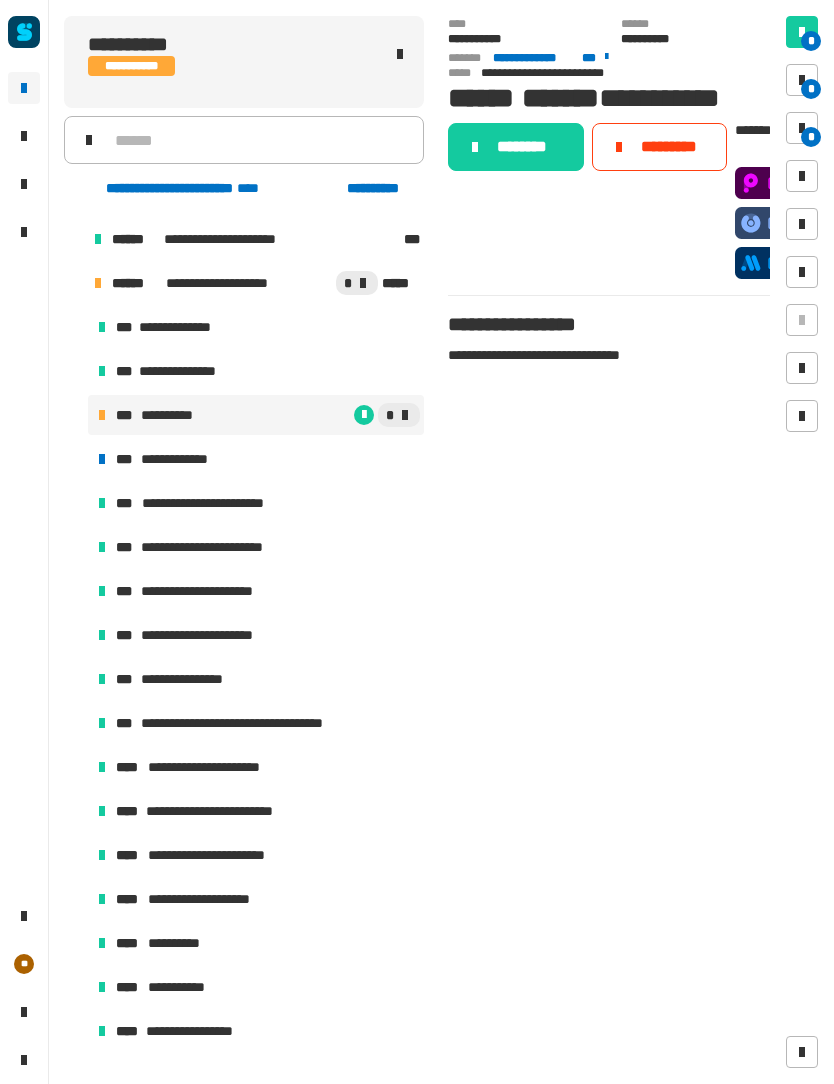 click on "*" at bounding box center (802, 128) 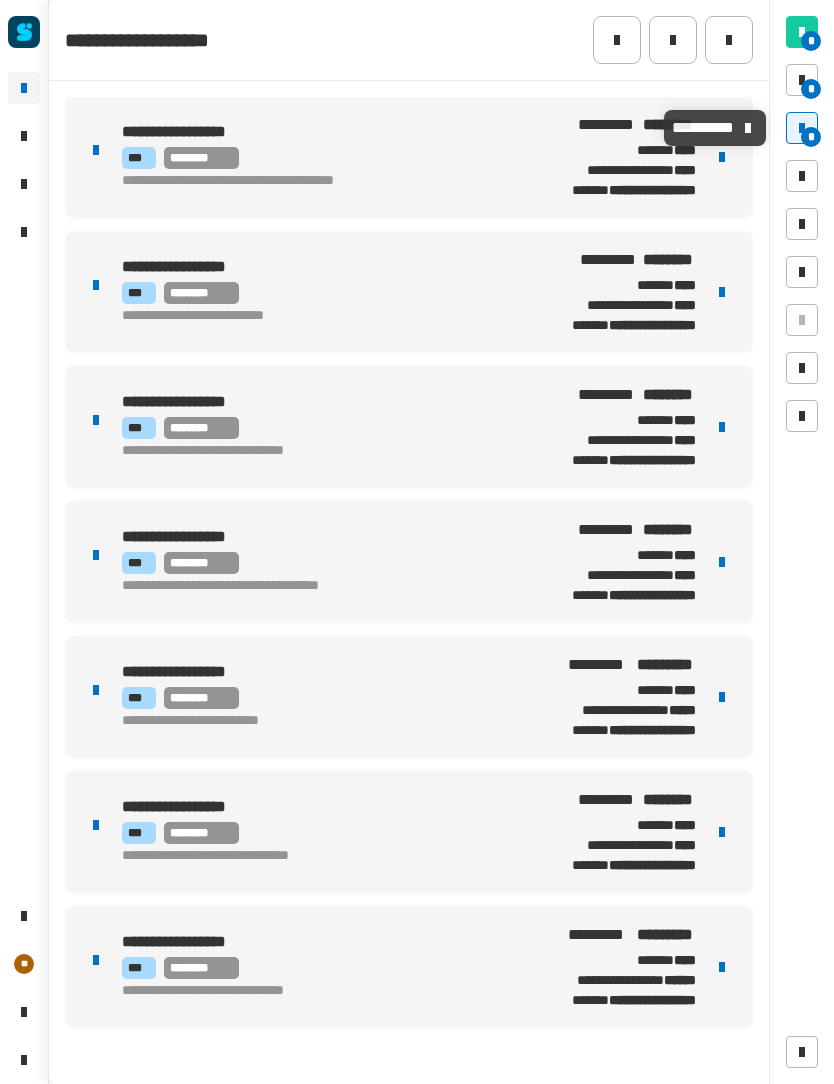 click on "*" at bounding box center [811, 89] 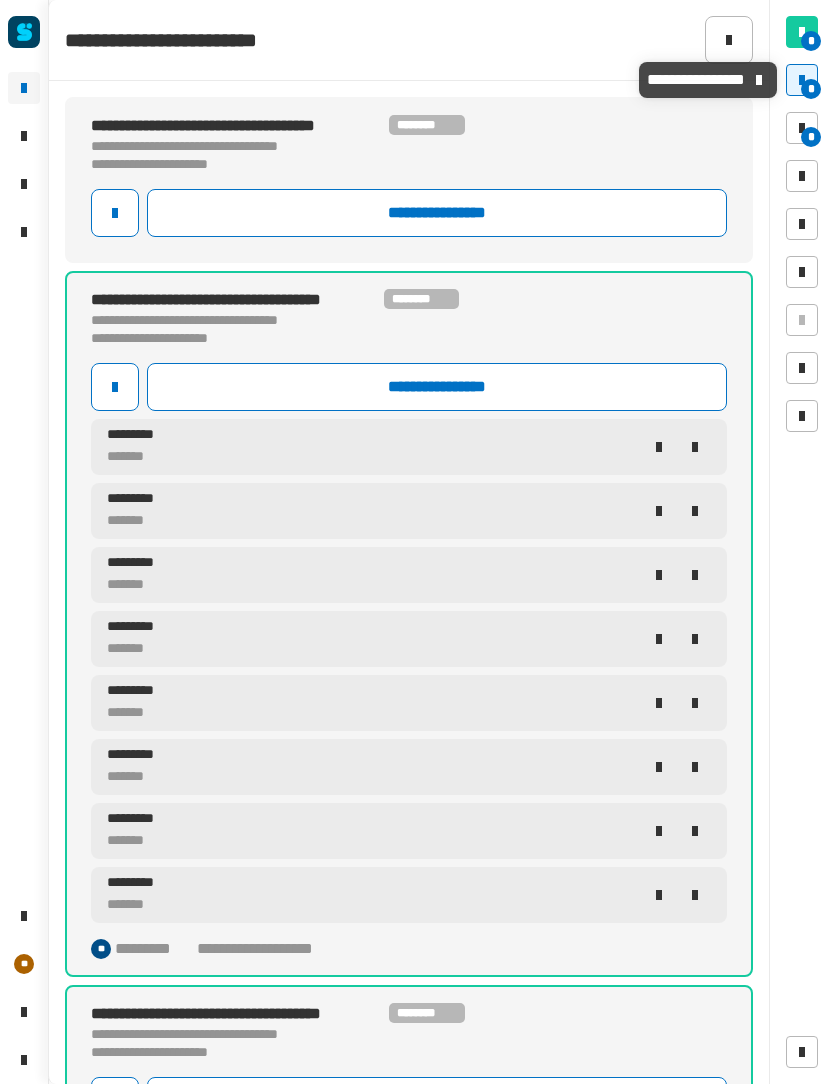 click on "**********" 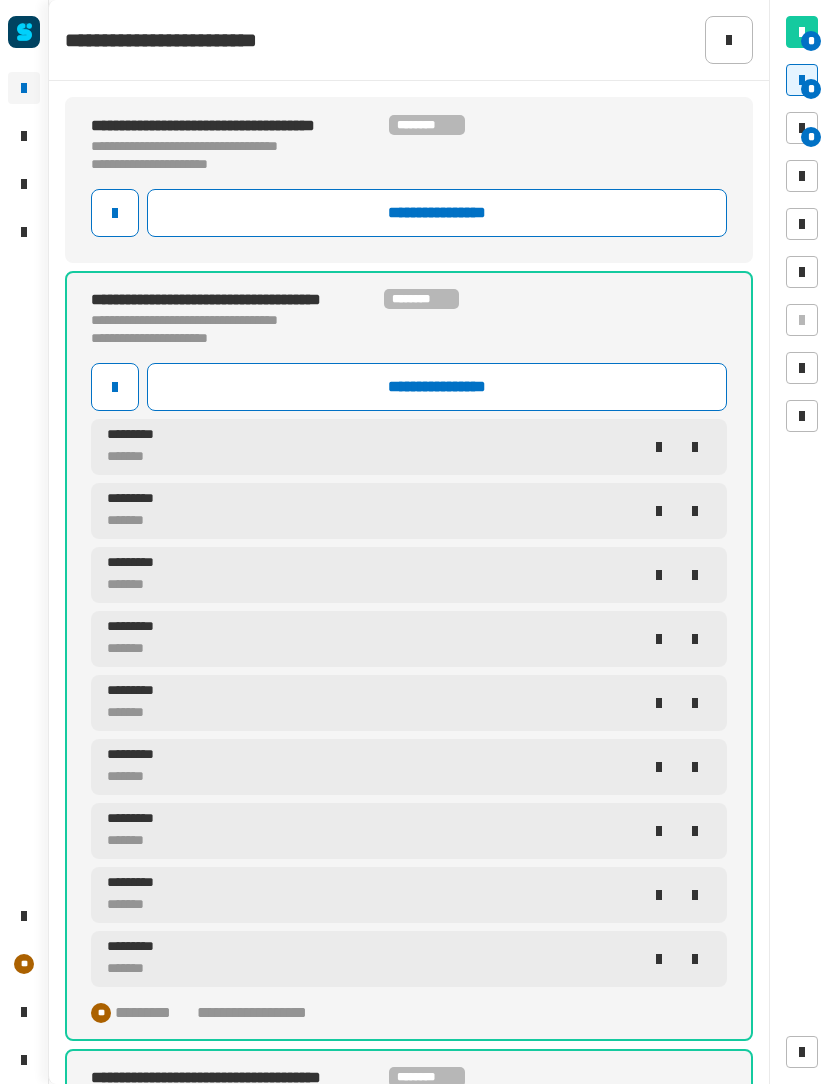 click on "**********" 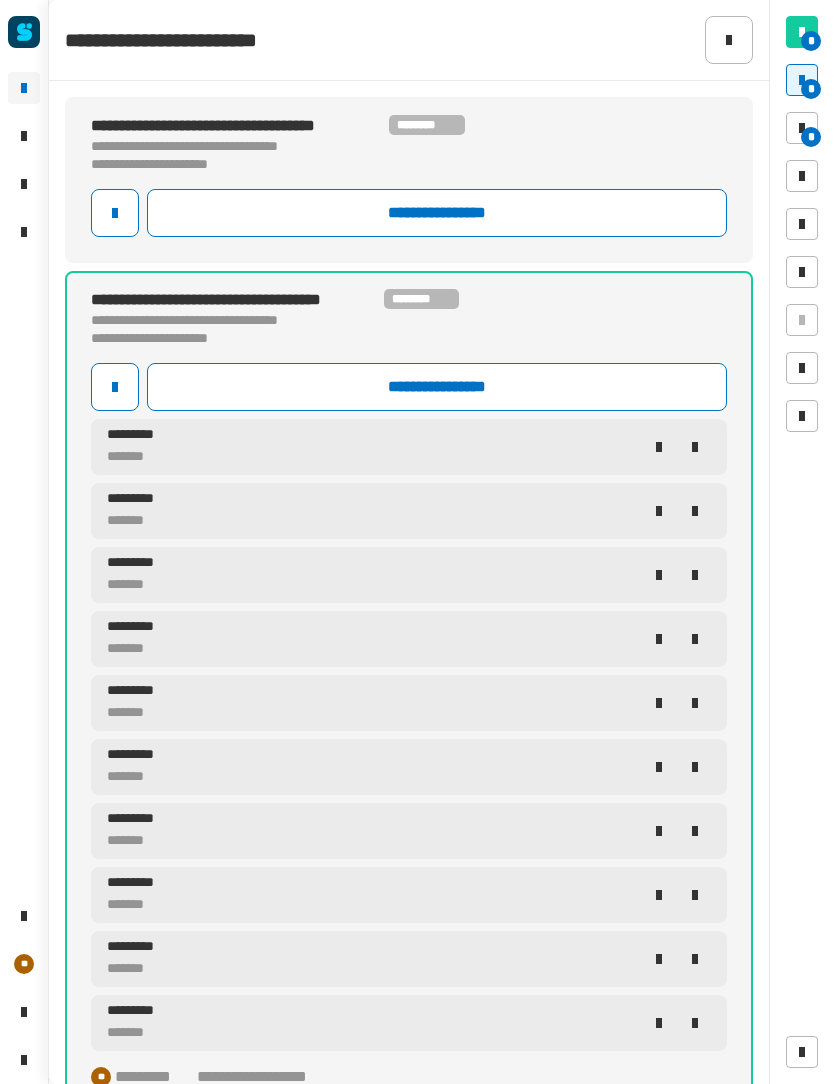 click on "**********" 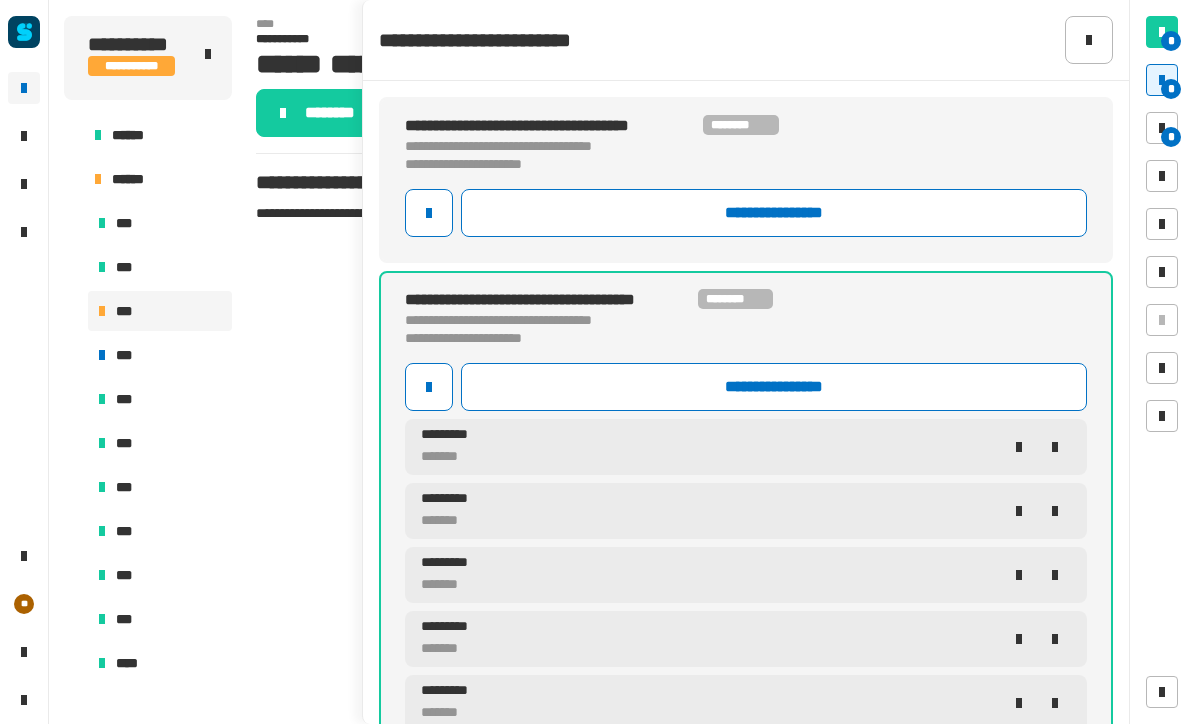 click on "**********" 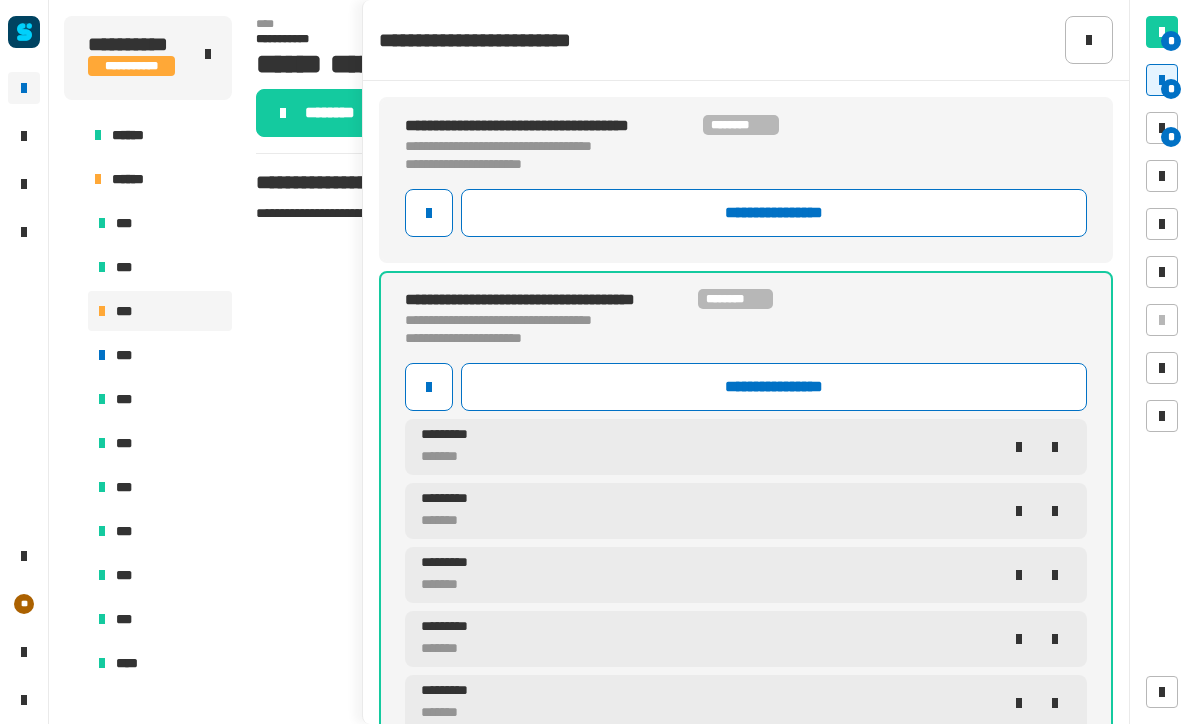 click on "**********" 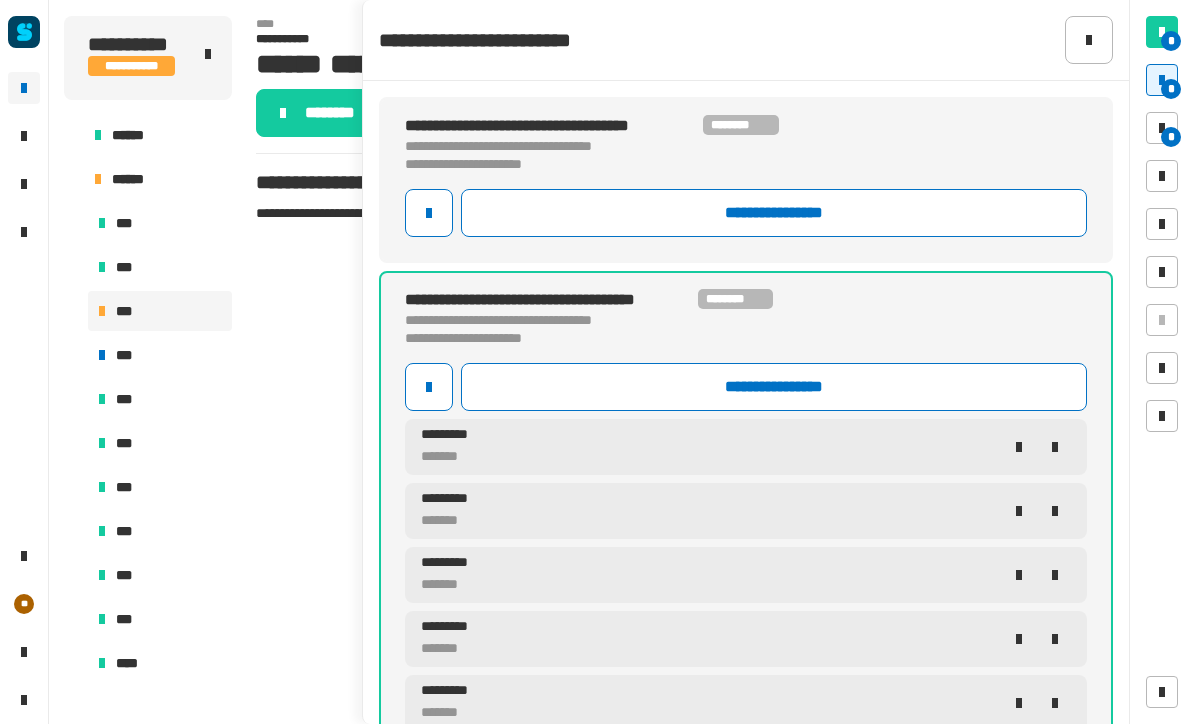 click on "**********" 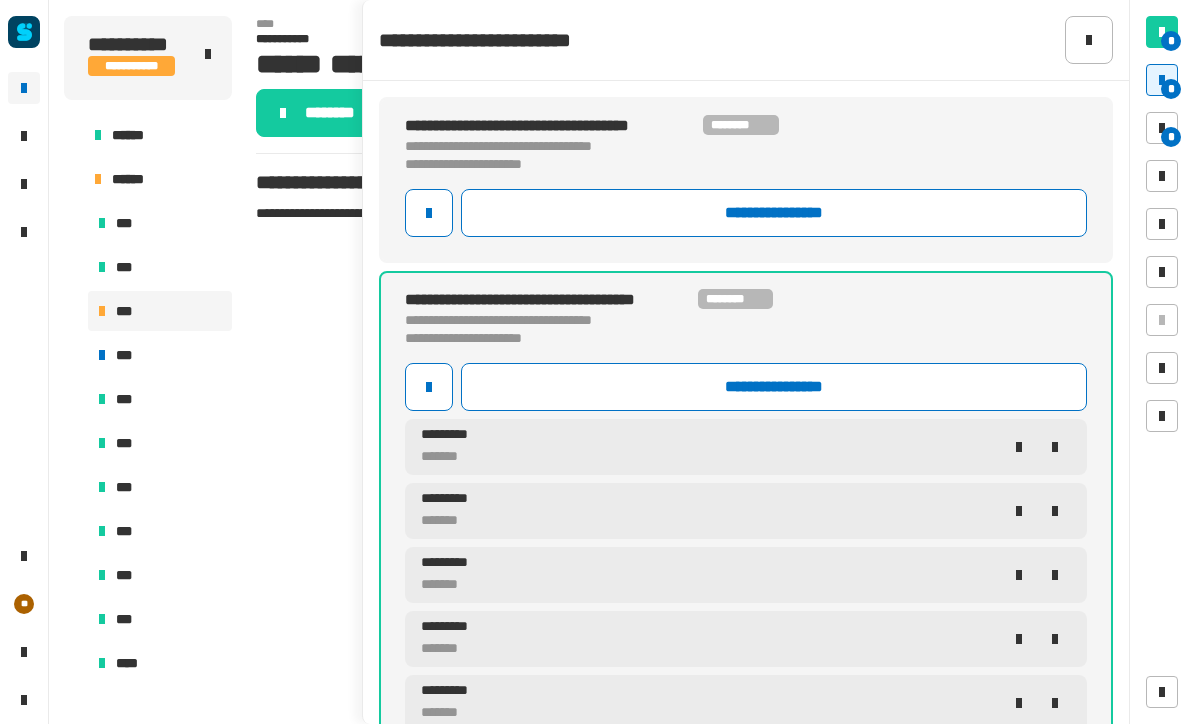 click on "**********" 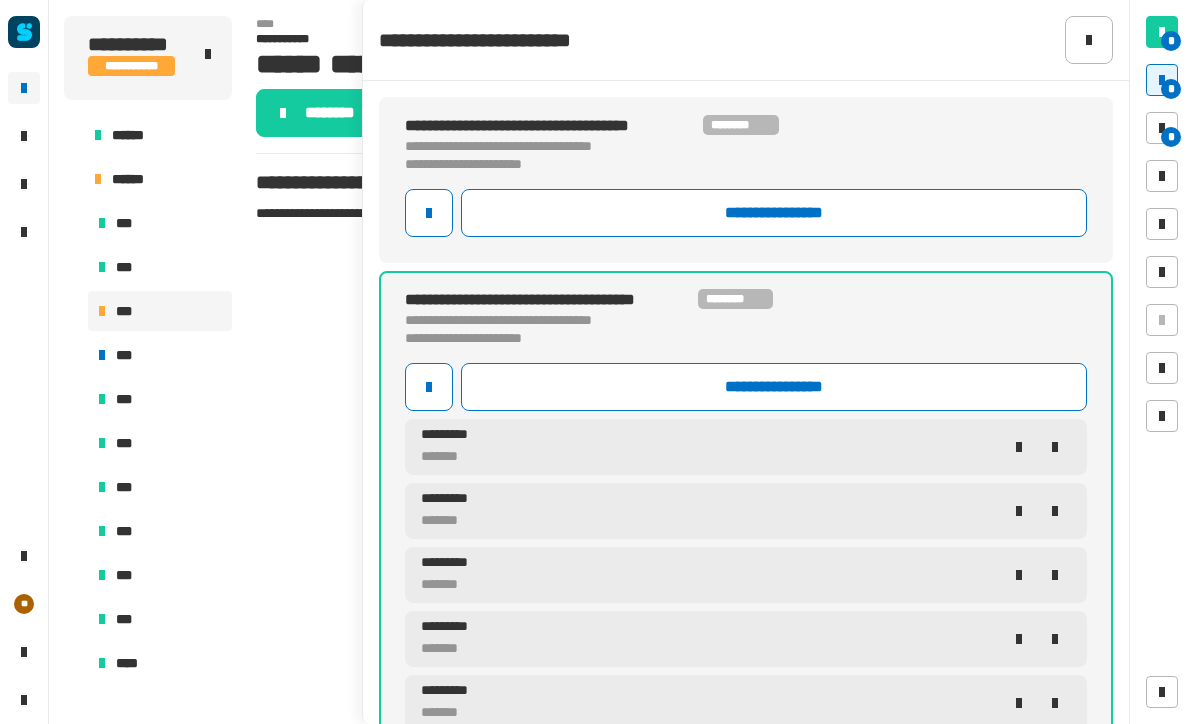 click on "**********" 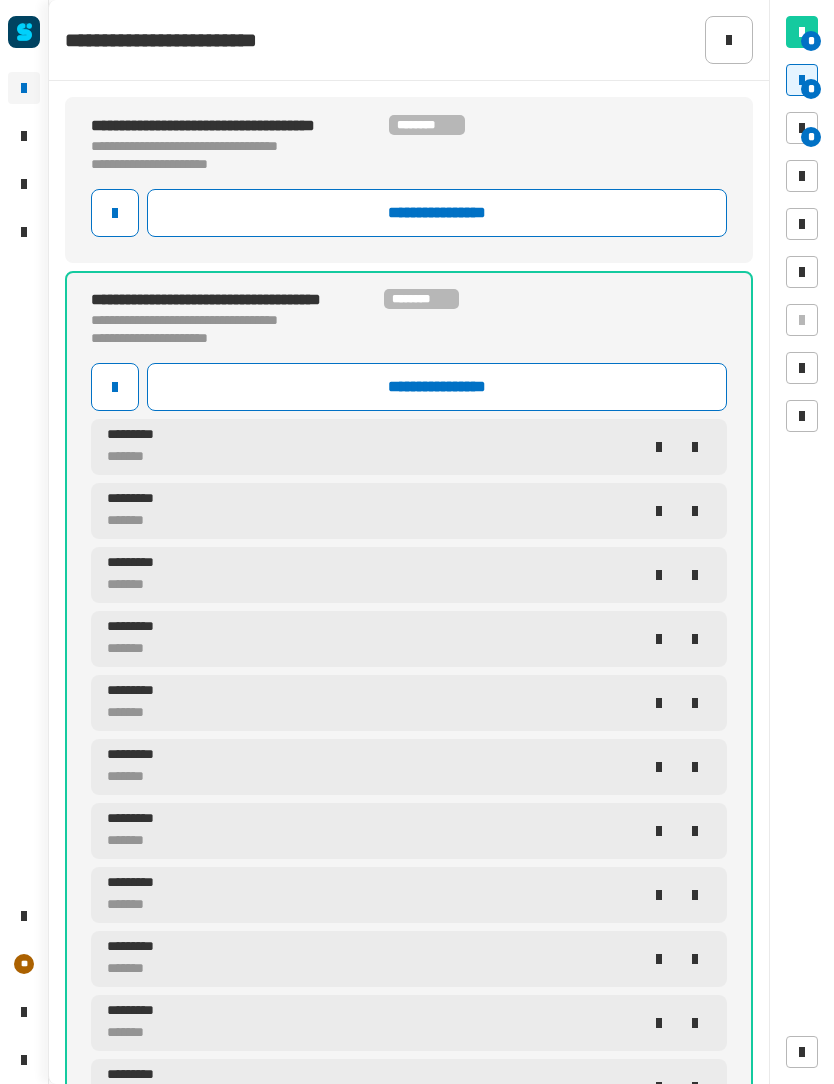 click on "**********" 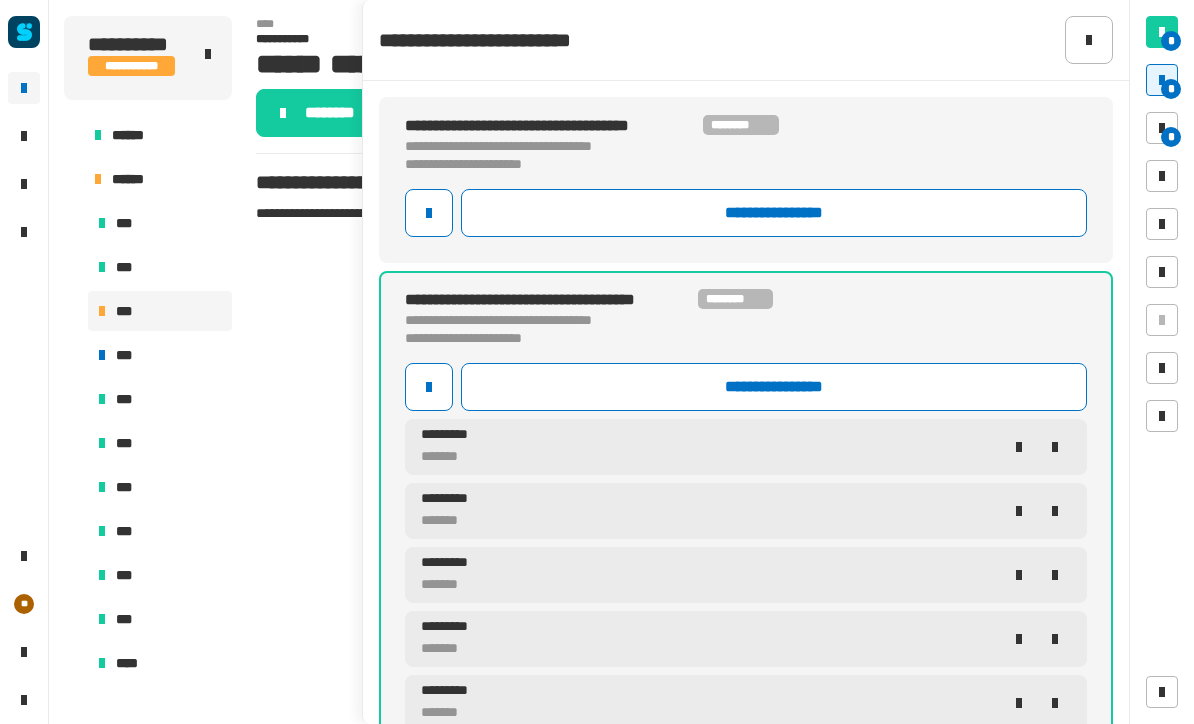 click on "**********" 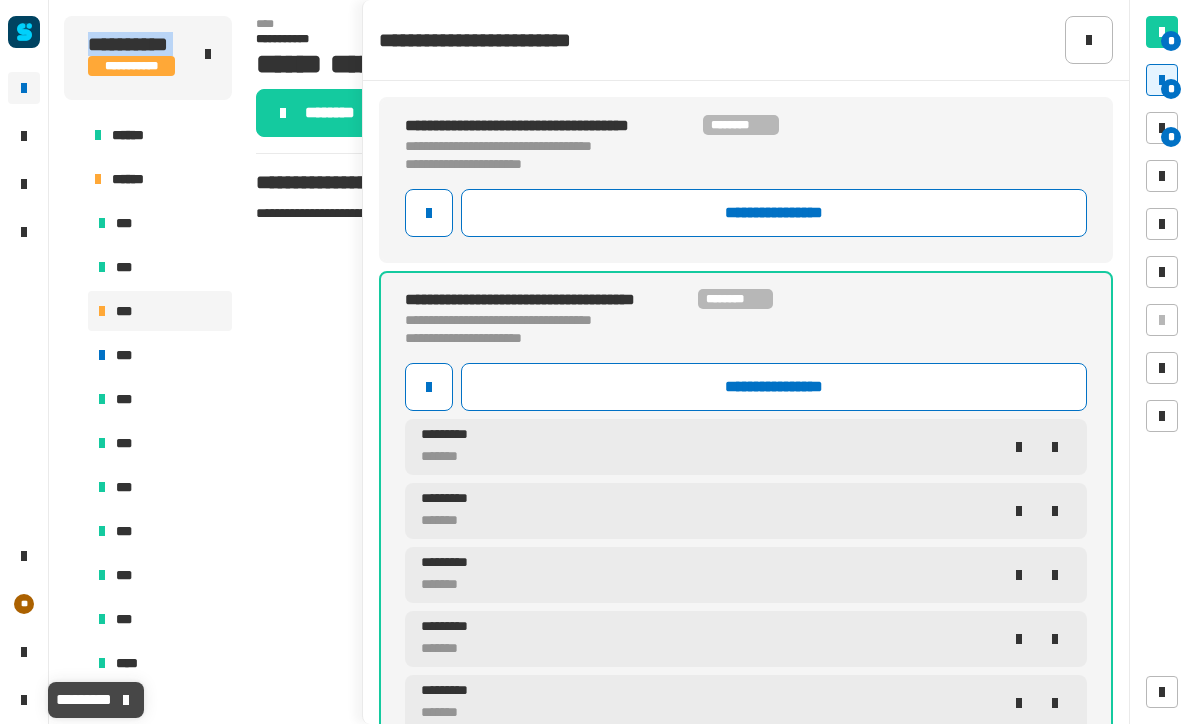 click on "**********" 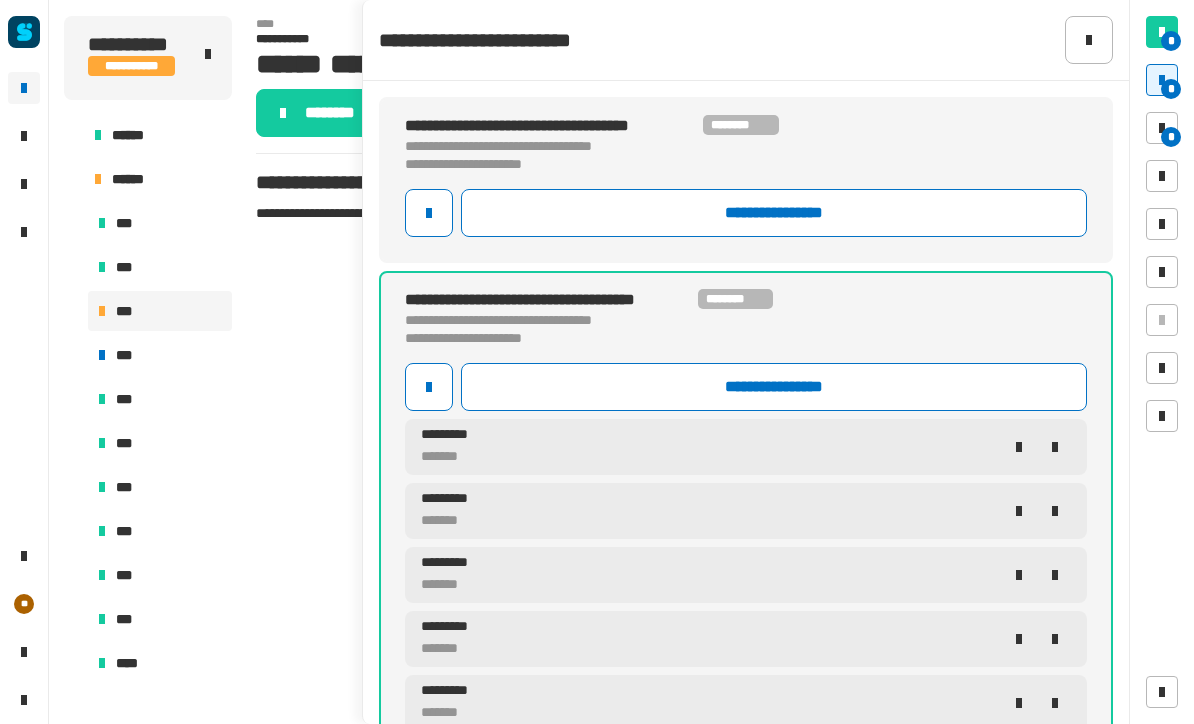 click on "**********" 